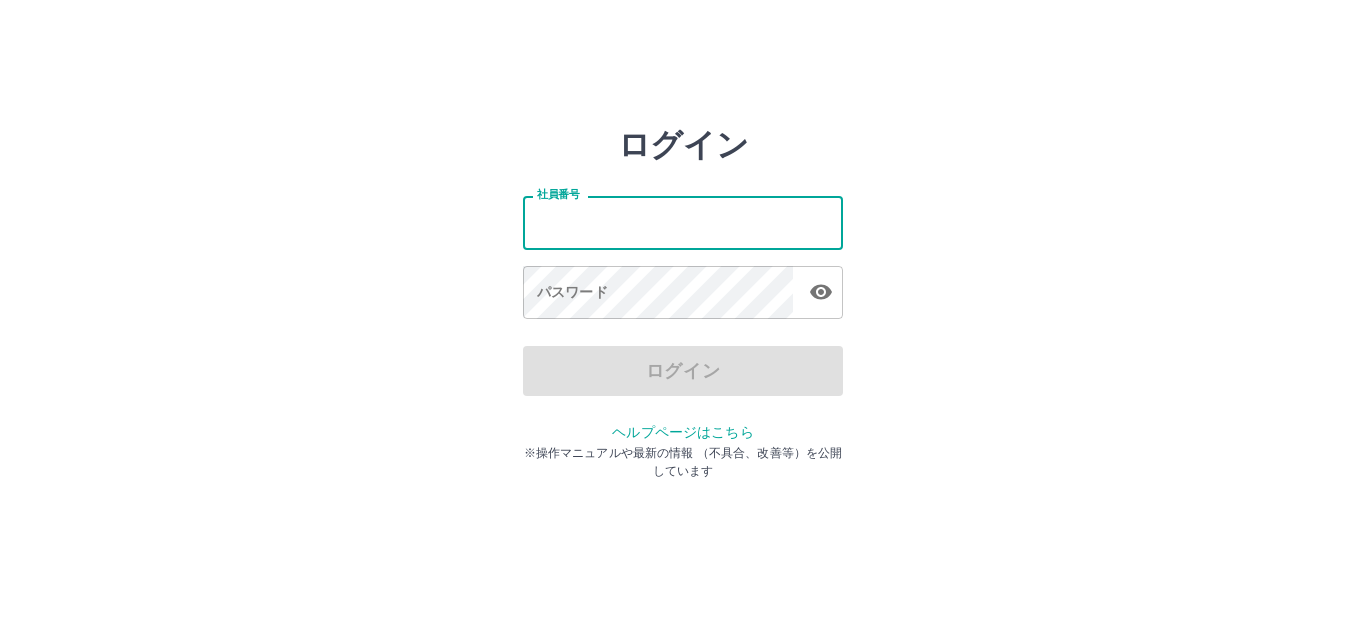 scroll, scrollTop: 0, scrollLeft: 0, axis: both 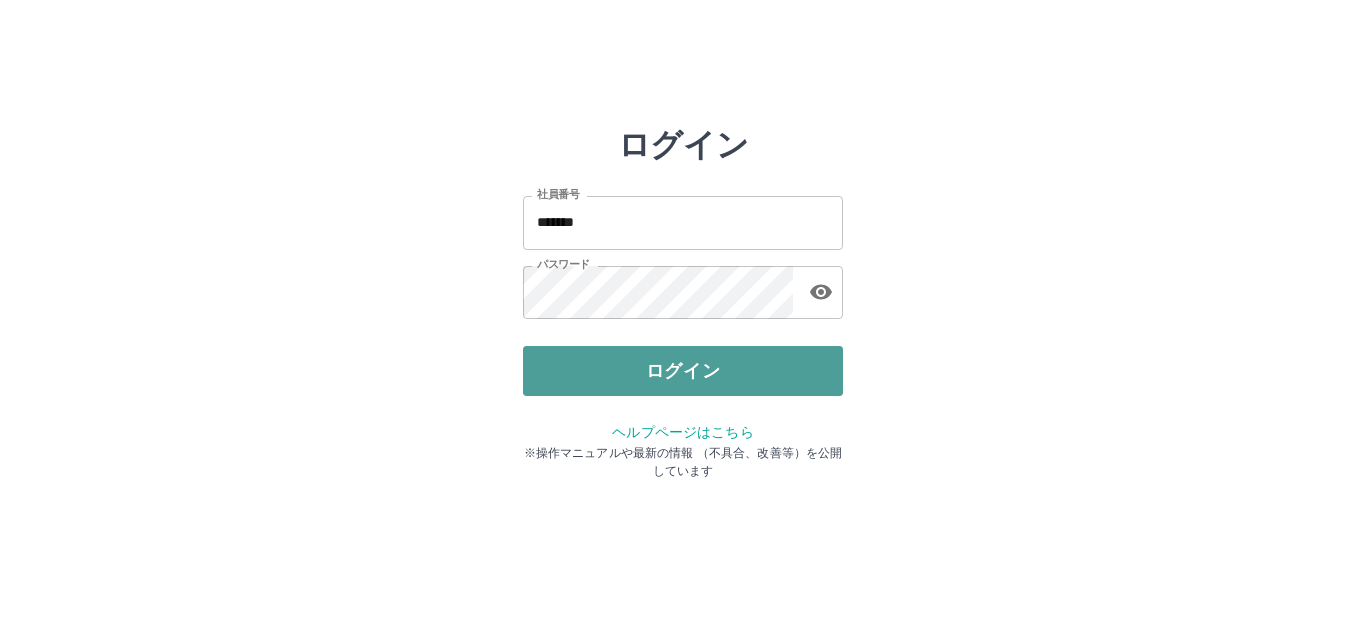 click on "ログイン" at bounding box center [683, 371] 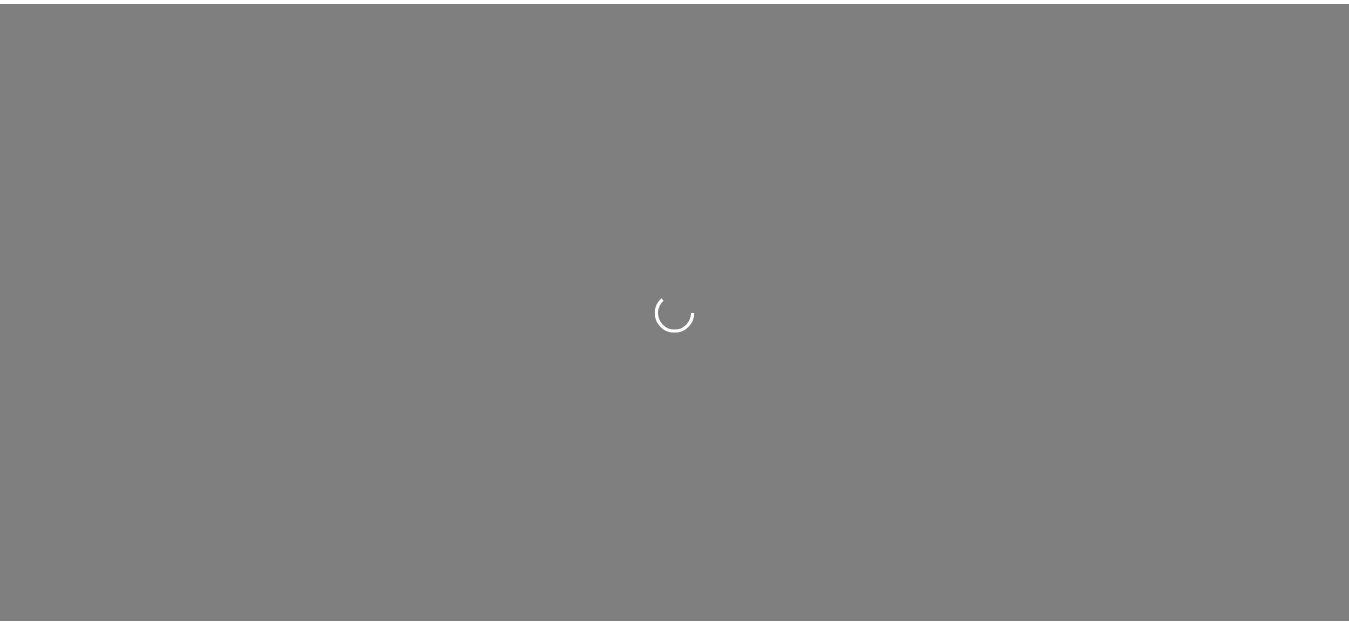 scroll, scrollTop: 0, scrollLeft: 0, axis: both 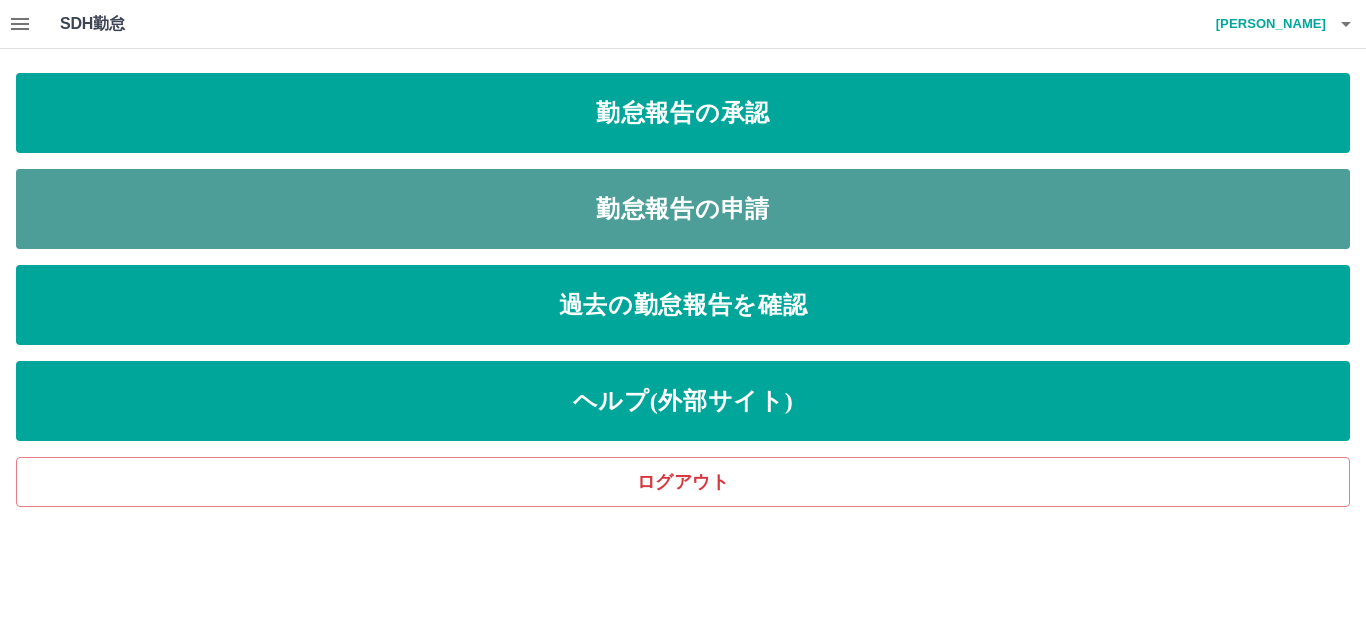 click on "勤怠報告の申請" at bounding box center (683, 209) 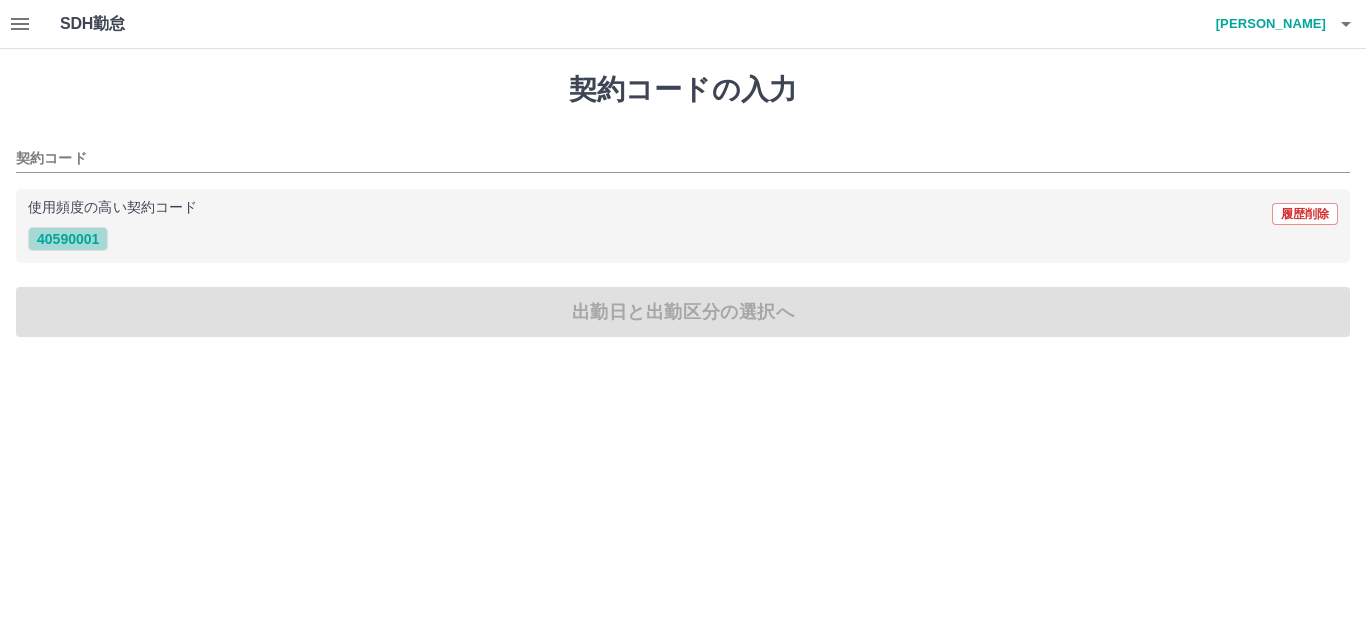 click on "40590001" at bounding box center (68, 239) 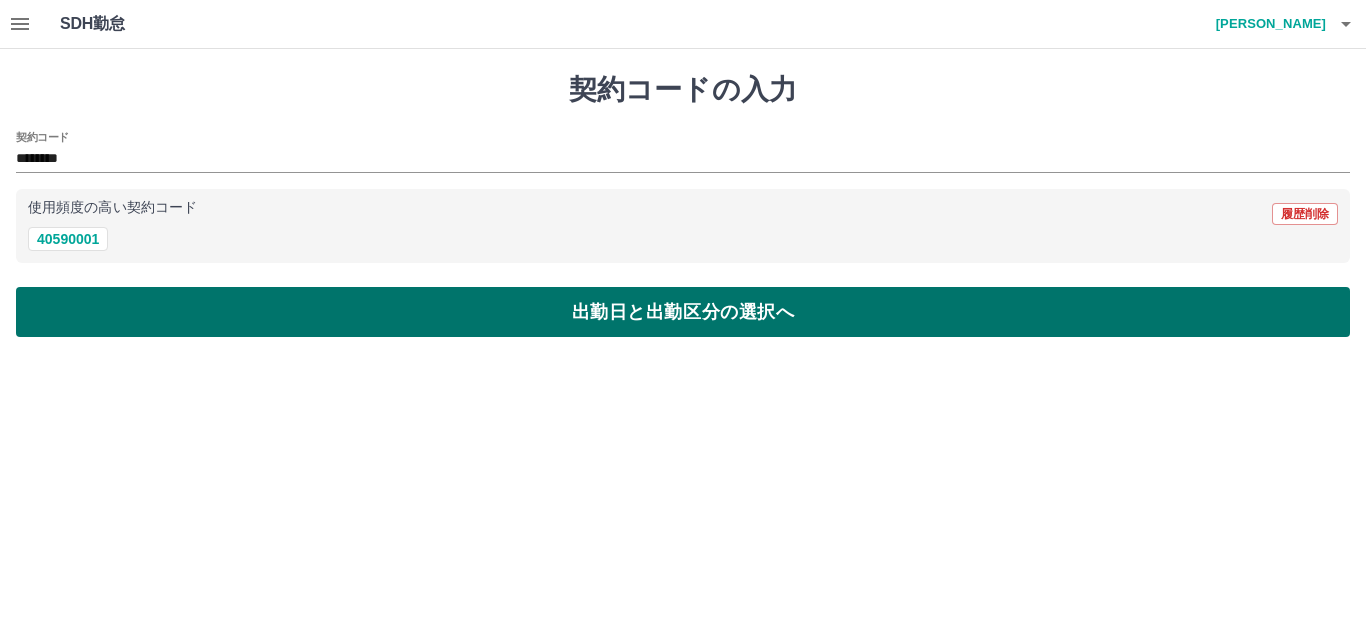 click on "出勤日と出勤区分の選択へ" at bounding box center (683, 312) 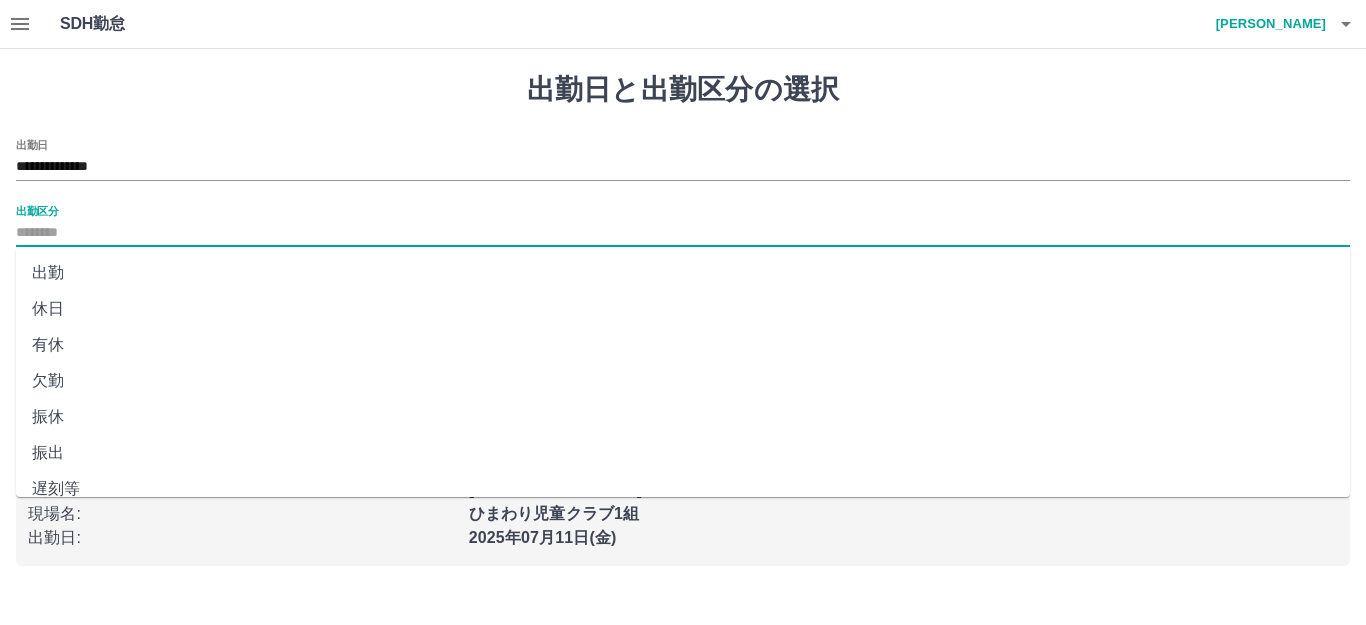 click on "出勤区分" at bounding box center (683, 233) 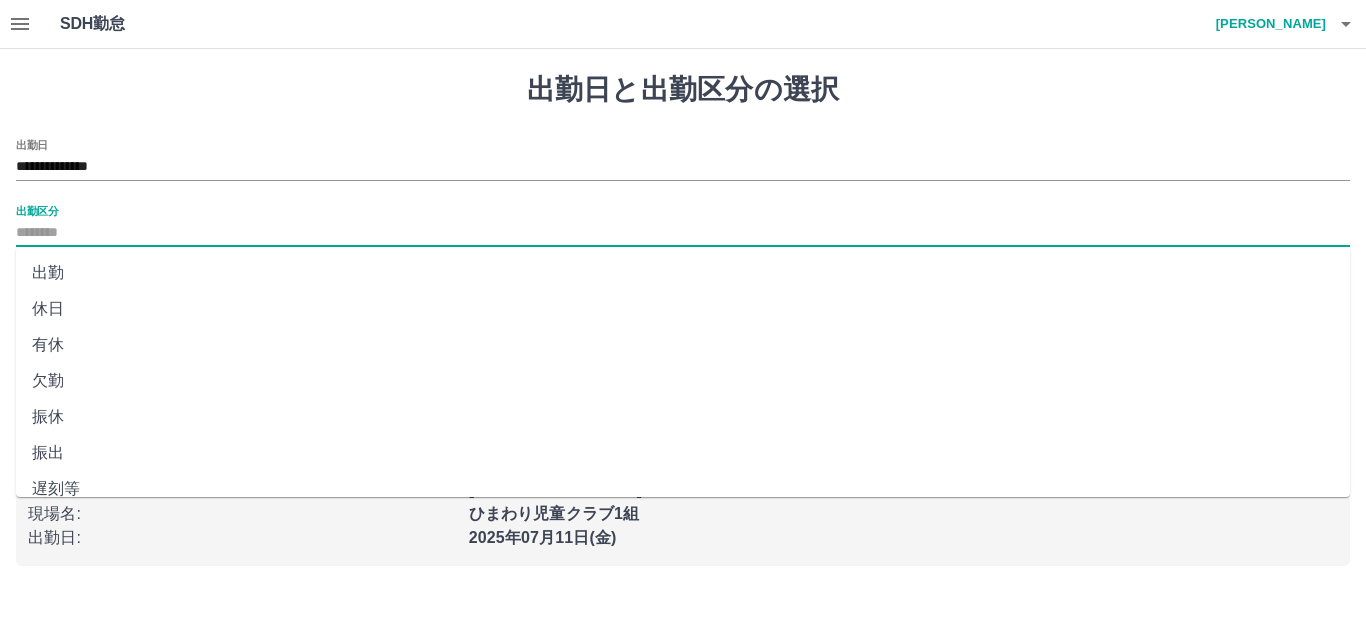 click on "出勤" at bounding box center (683, 273) 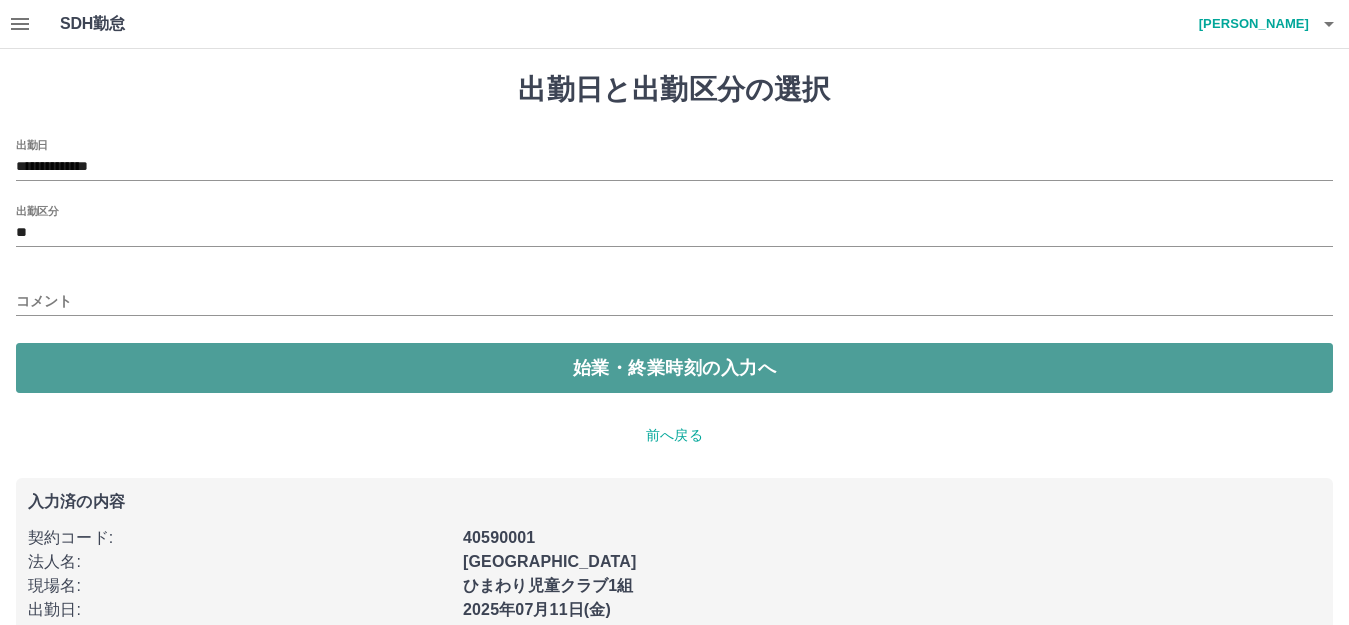 click on "始業・終業時刻の入力へ" at bounding box center [674, 368] 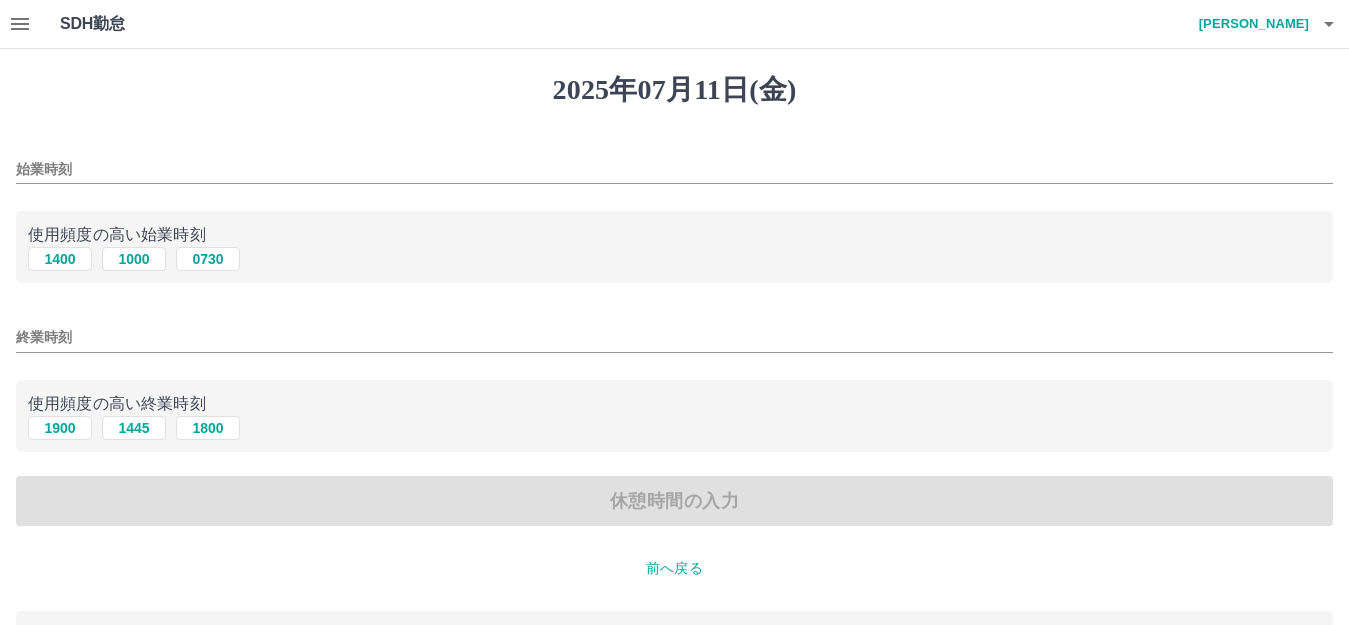 drag, startPoint x: 35, startPoint y: 170, endPoint x: 93, endPoint y: 169, distance: 58.00862 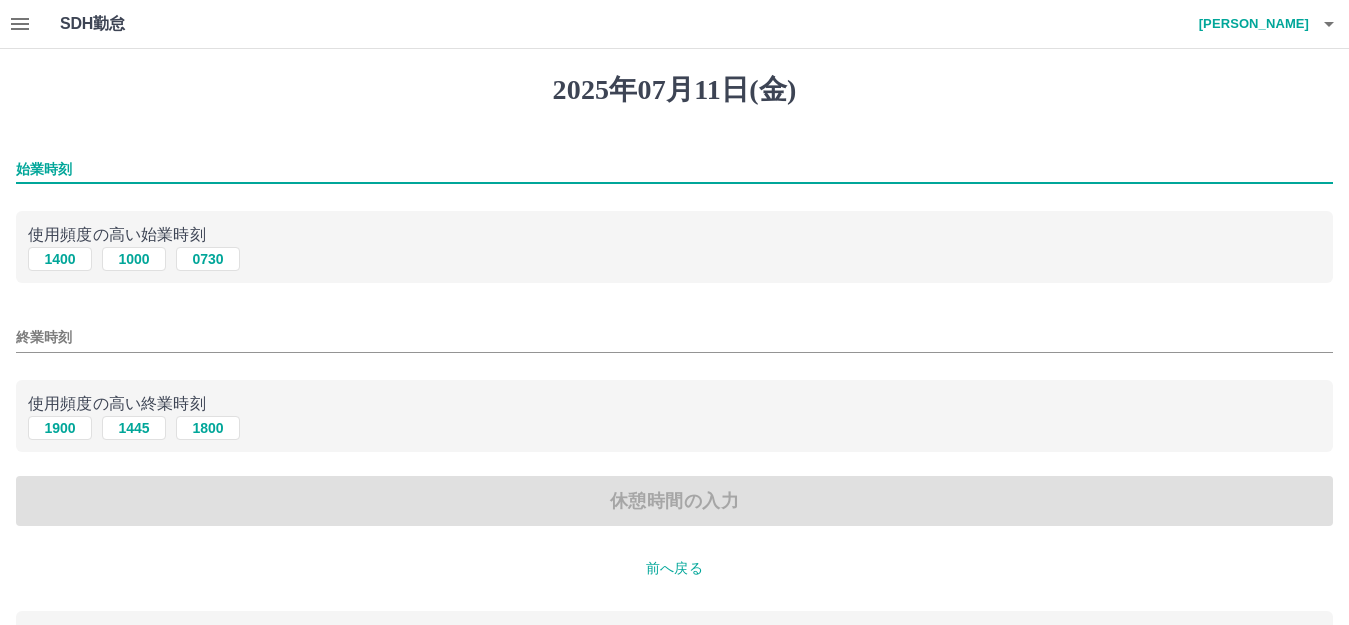 type on "****" 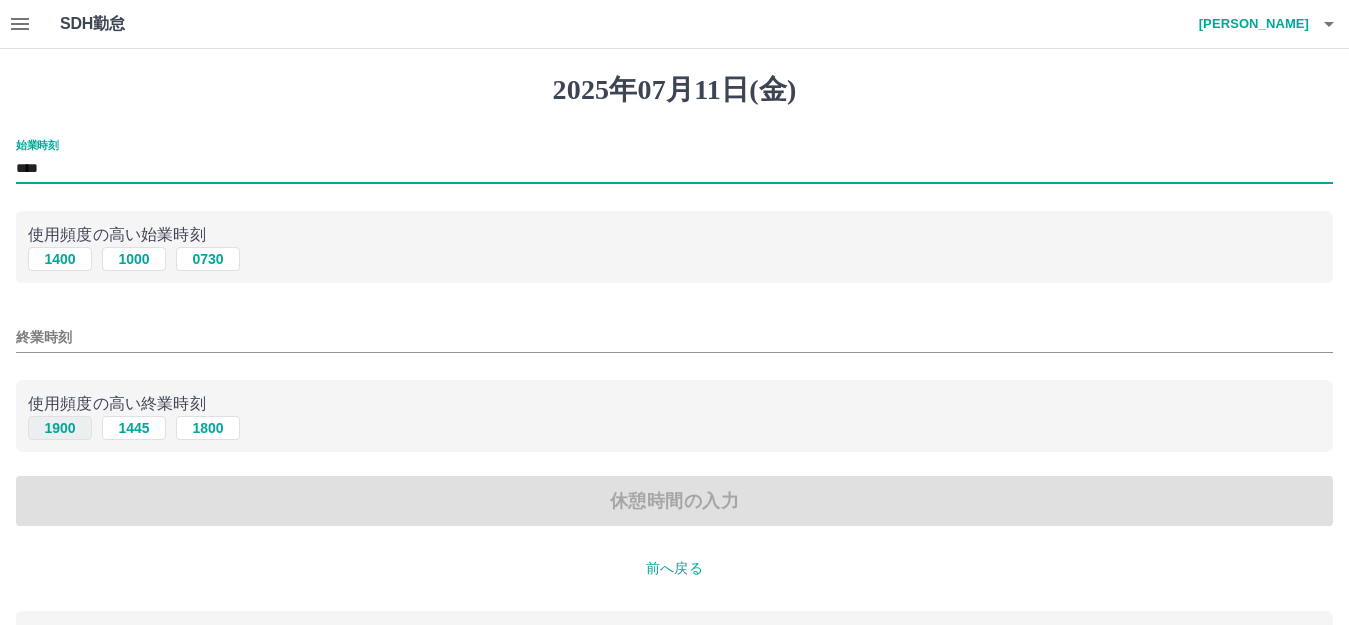 click on "1900" at bounding box center [60, 428] 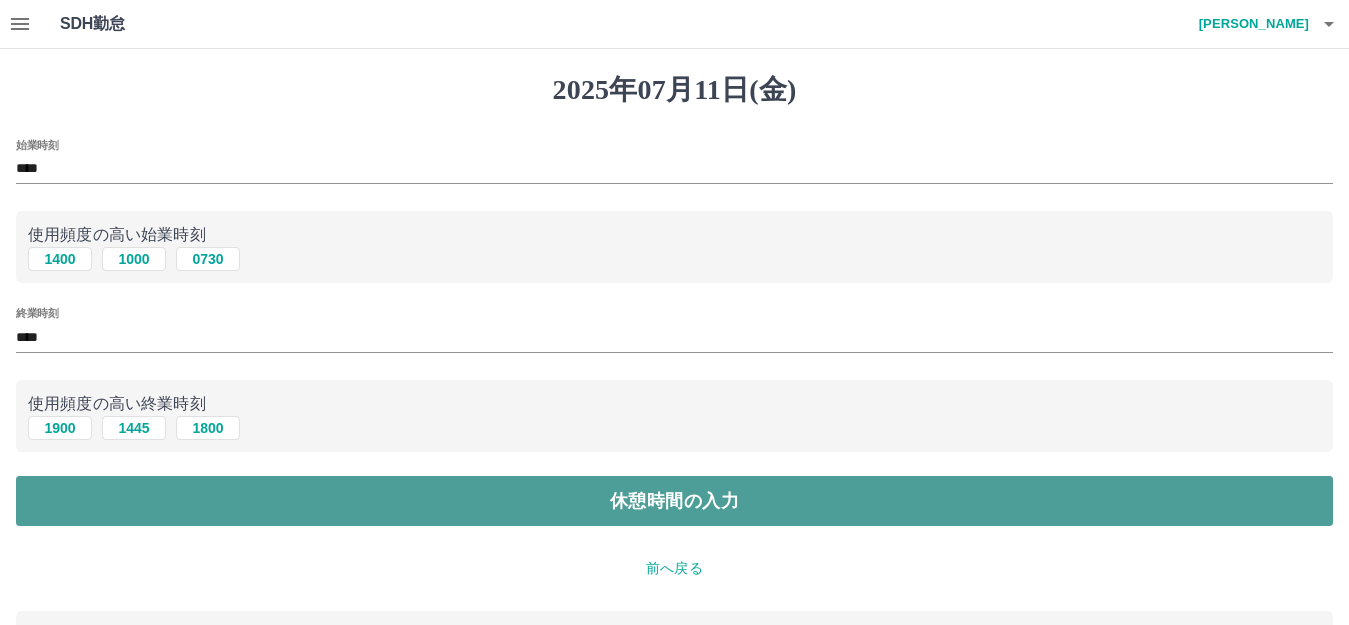 click on "休憩時間の入力" at bounding box center (674, 501) 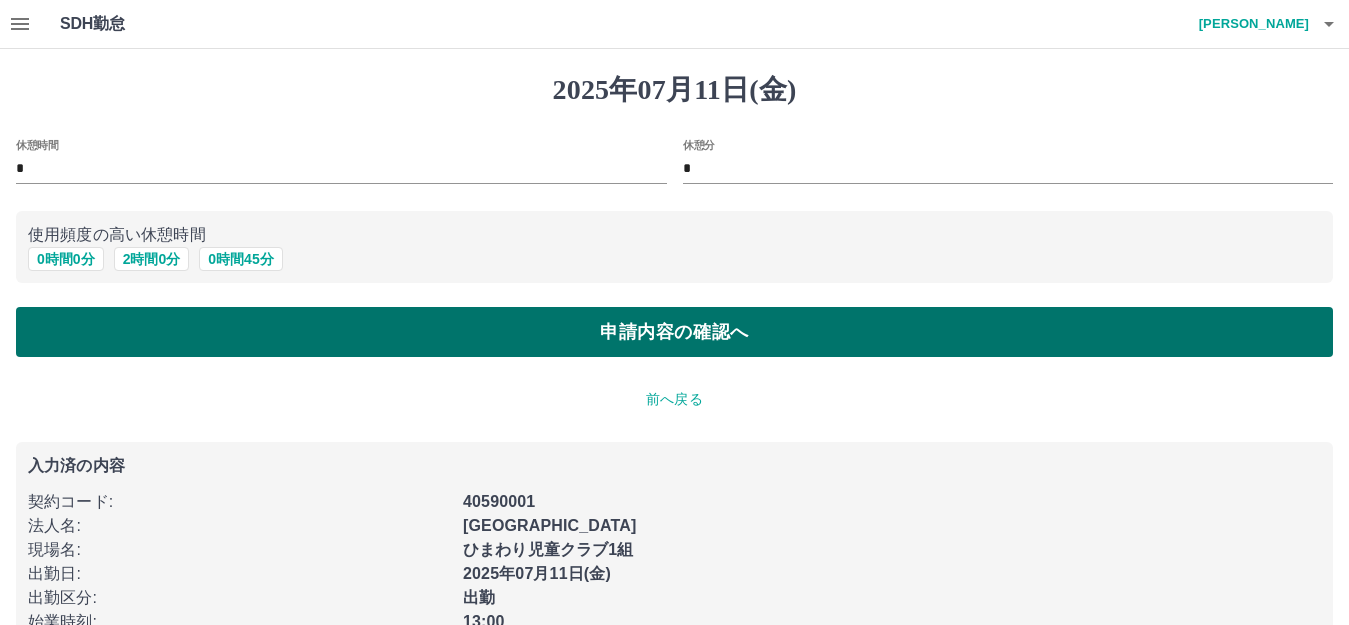 click on "申請内容の確認へ" at bounding box center [674, 332] 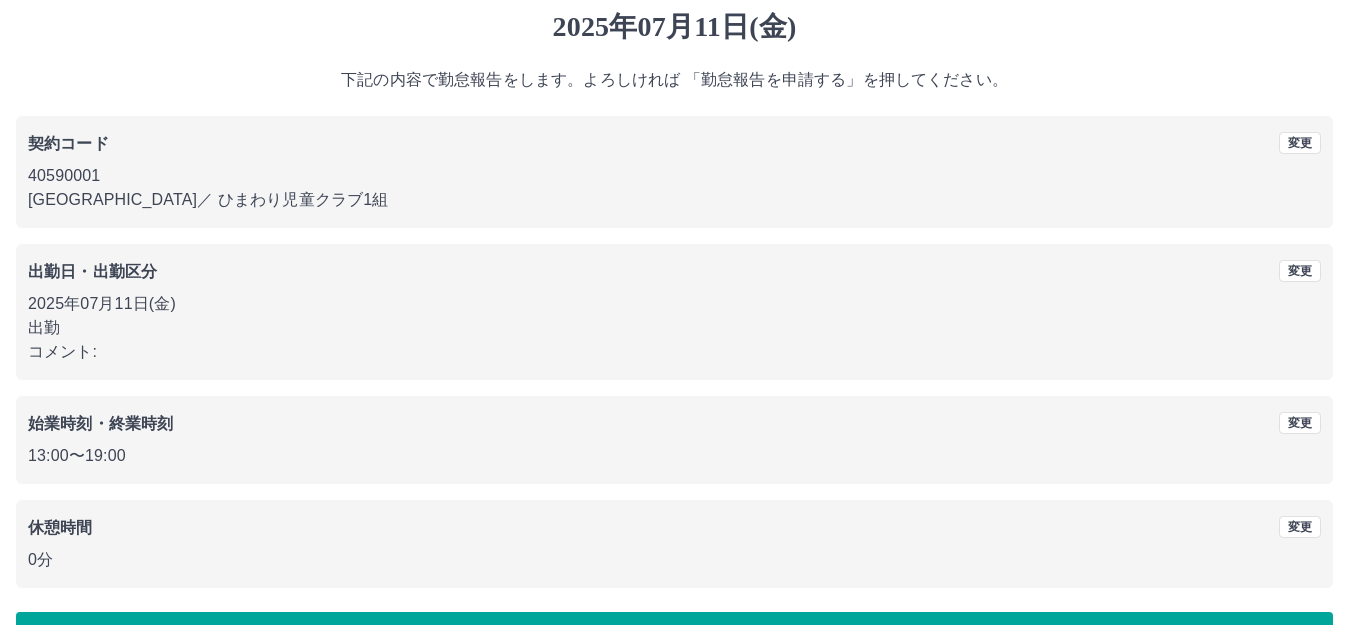 scroll, scrollTop: 124, scrollLeft: 0, axis: vertical 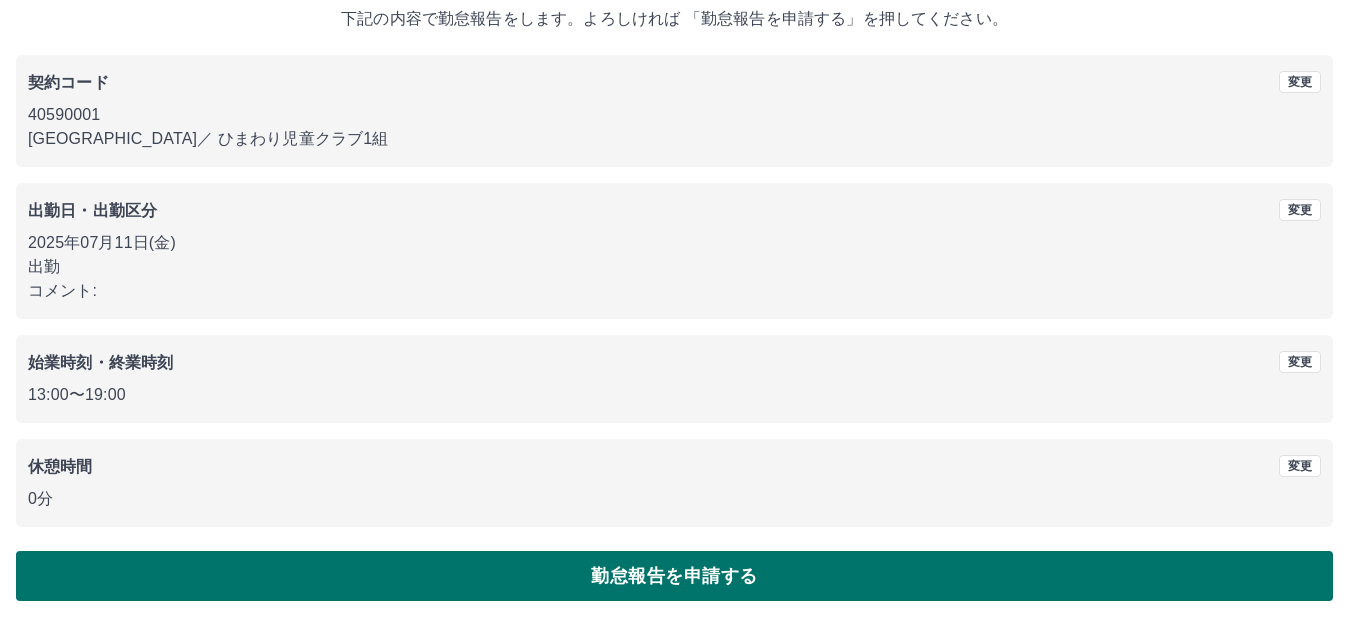 click on "勤怠報告を申請する" at bounding box center (674, 576) 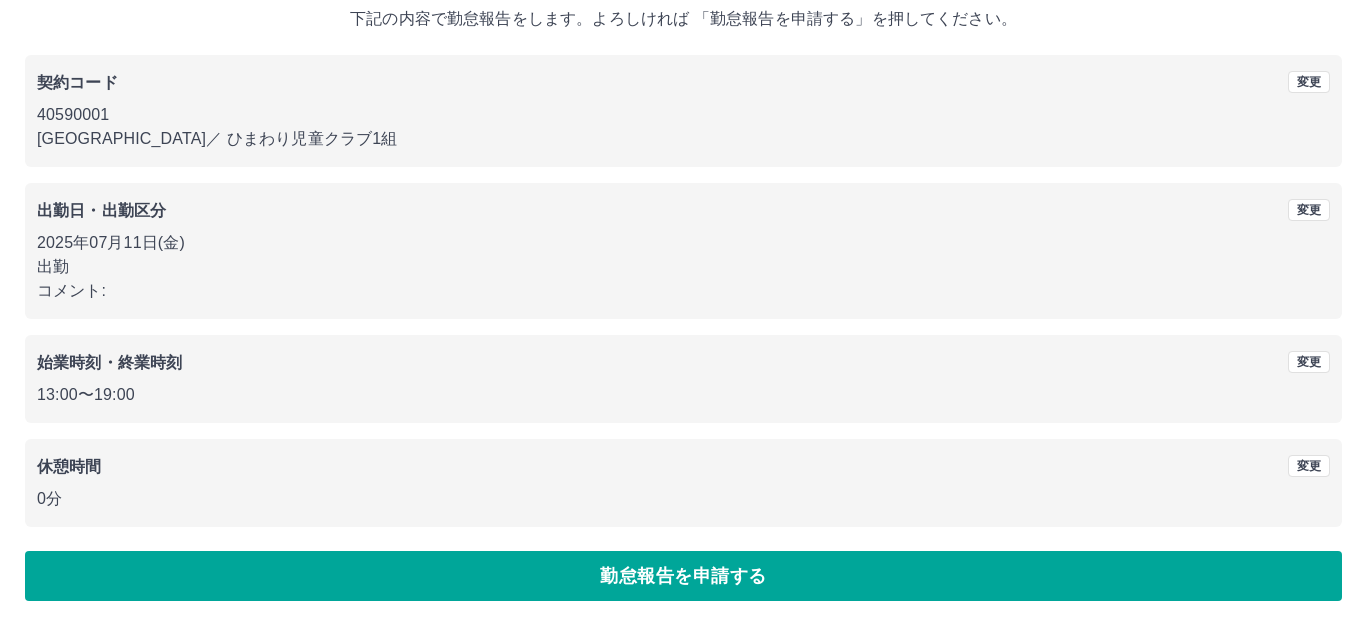 scroll, scrollTop: 0, scrollLeft: 0, axis: both 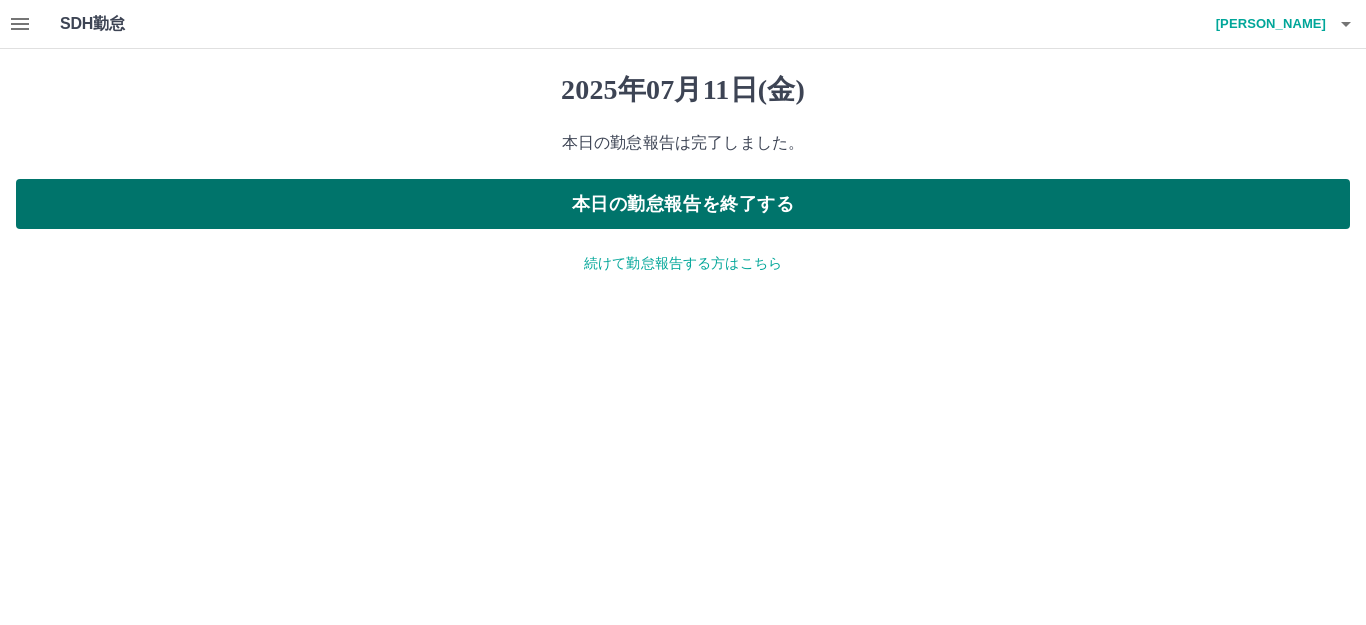 click on "本日の勤怠報告を終了する" at bounding box center (683, 204) 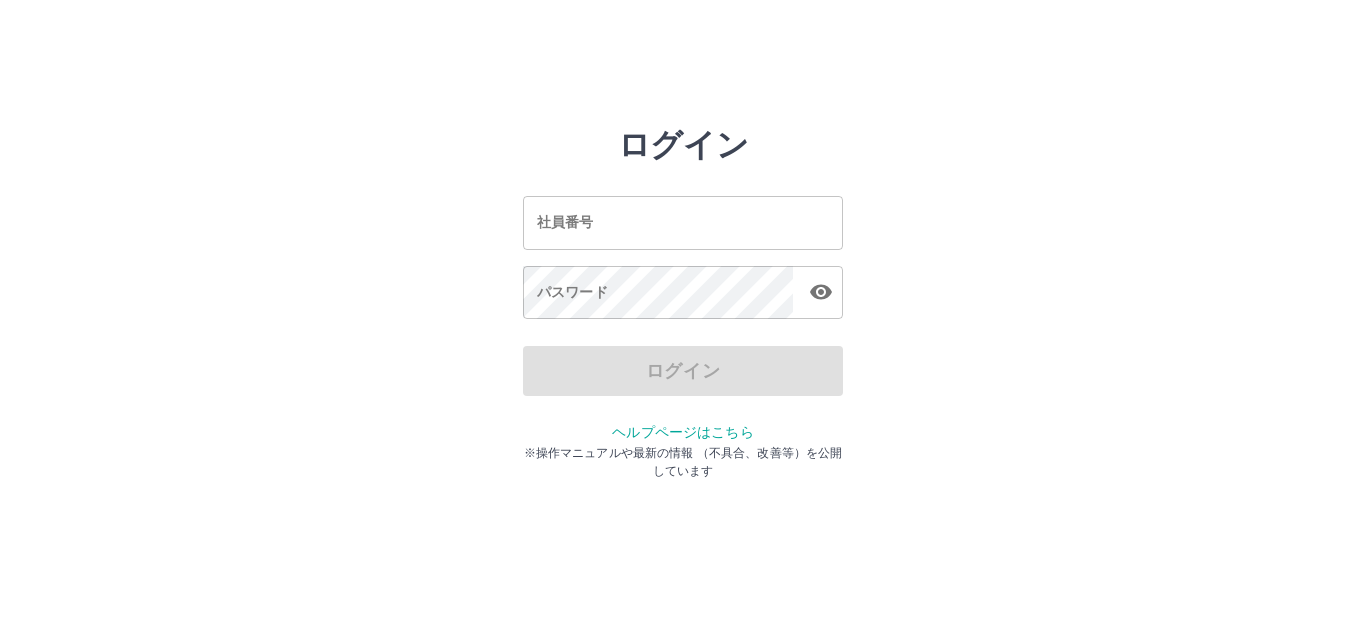 scroll, scrollTop: 0, scrollLeft: 0, axis: both 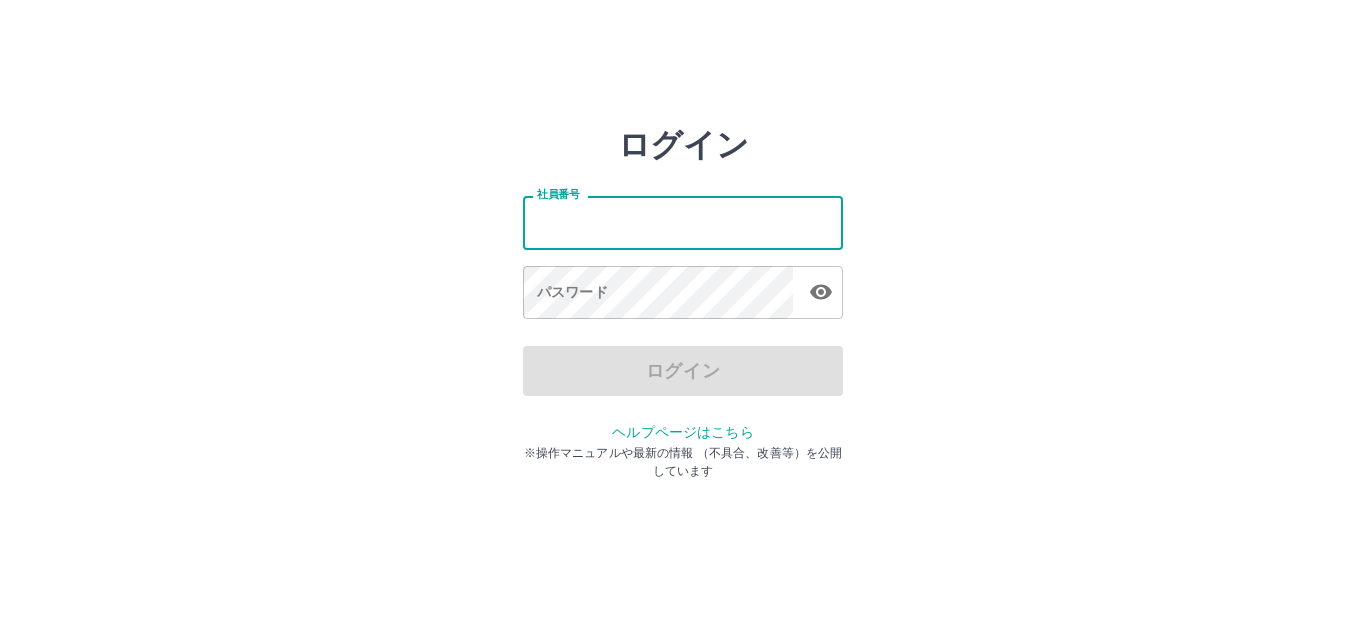 click on "社員番号" at bounding box center [683, 222] 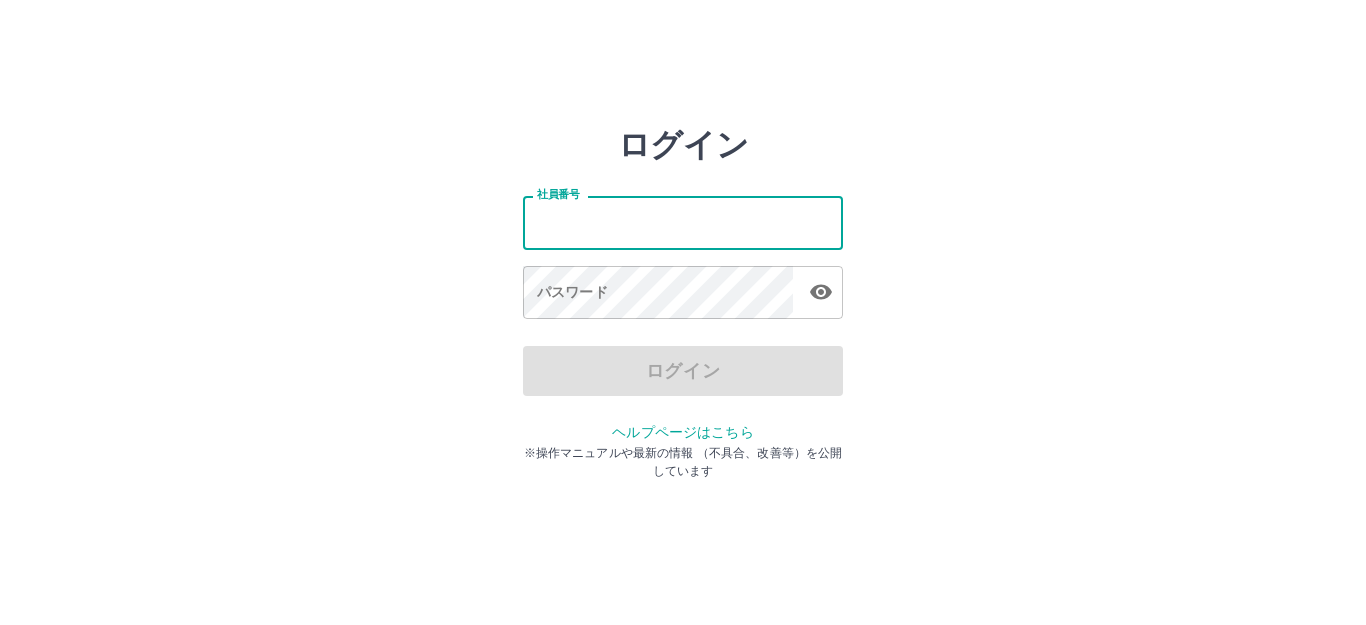 type on "*******" 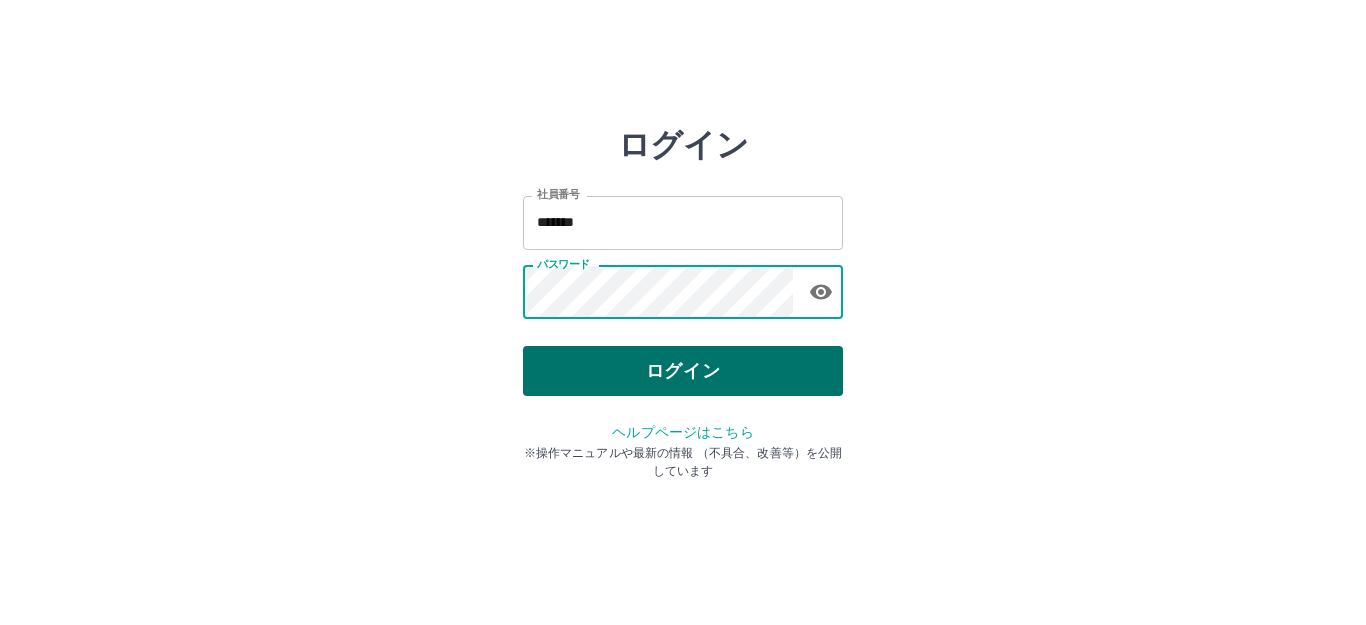 click on "ログイン" at bounding box center (683, 371) 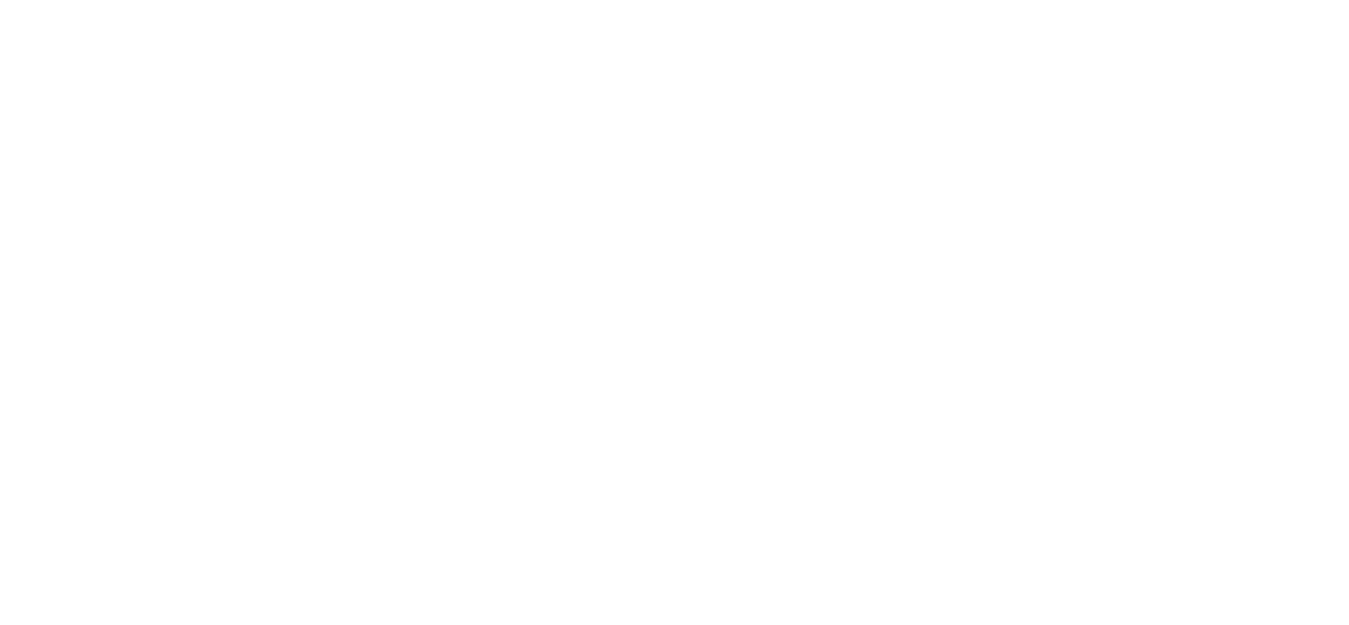 scroll, scrollTop: 0, scrollLeft: 0, axis: both 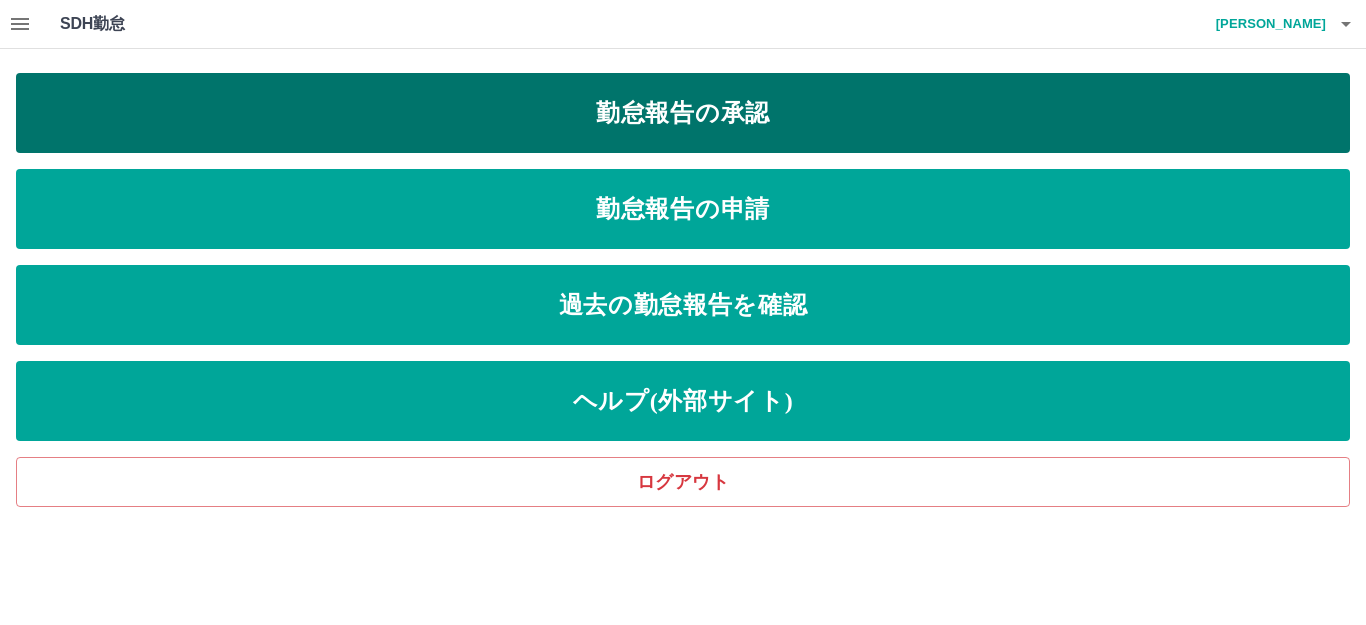 click on "勤怠報告の承認" at bounding box center [683, 113] 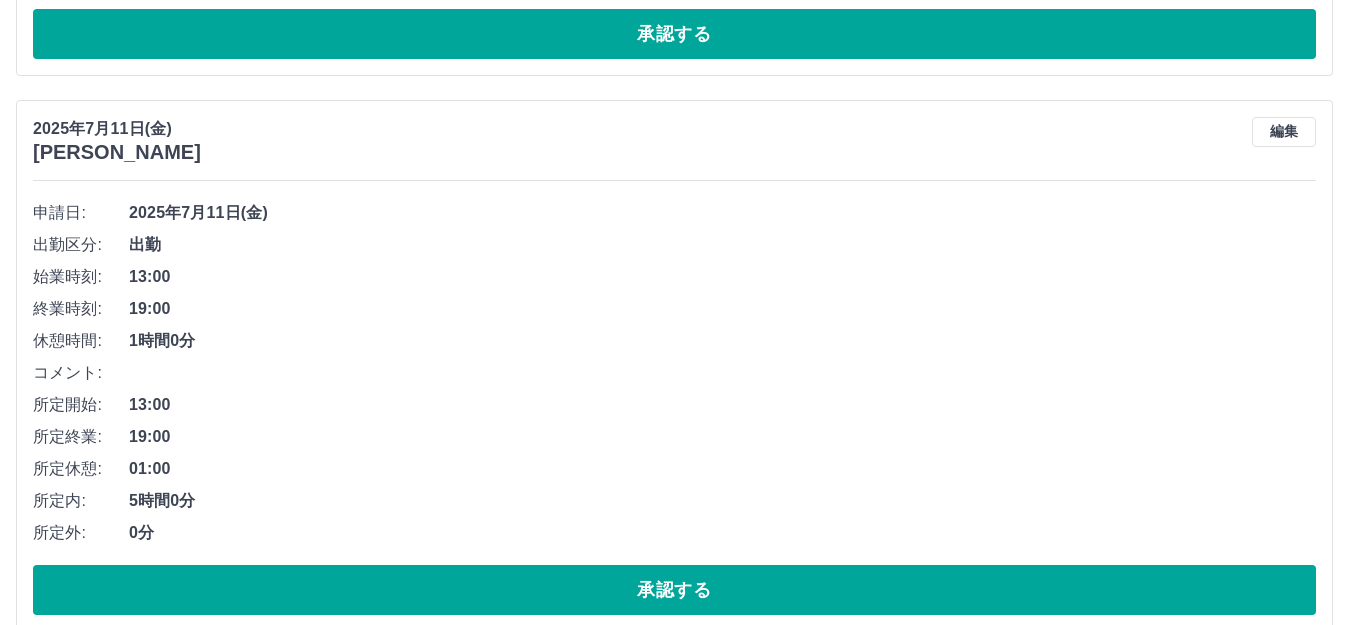 scroll, scrollTop: 1800, scrollLeft: 0, axis: vertical 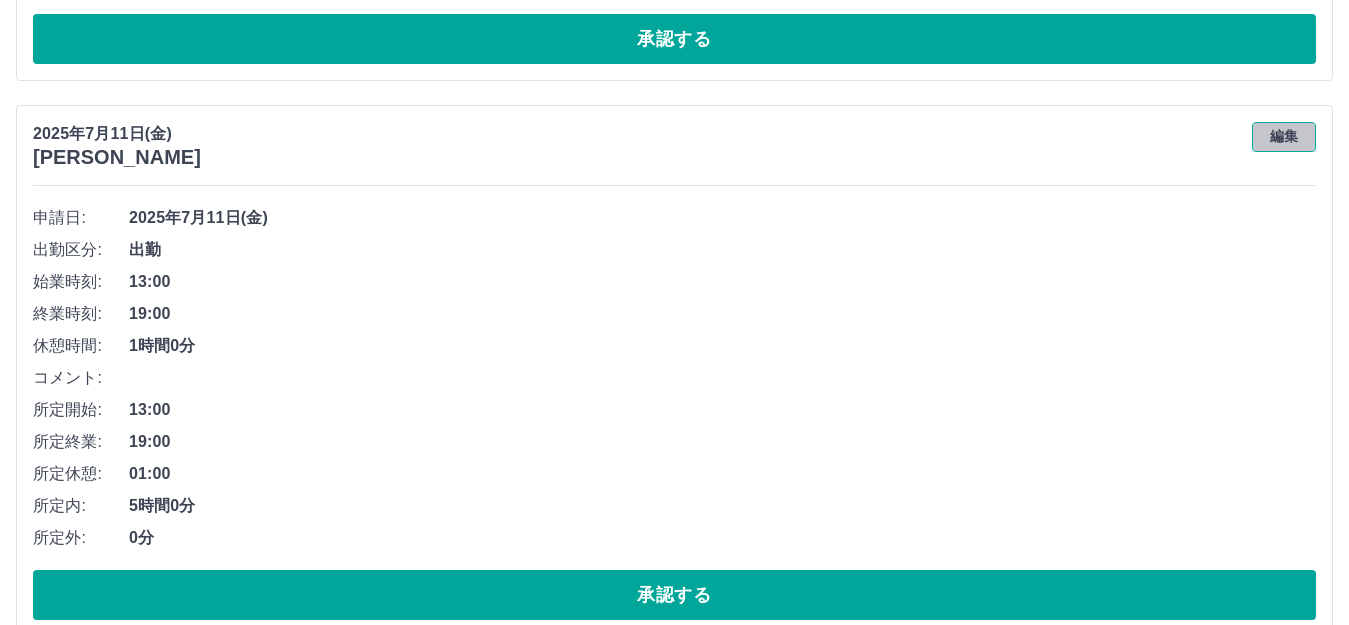 click on "編集" at bounding box center (1284, 137) 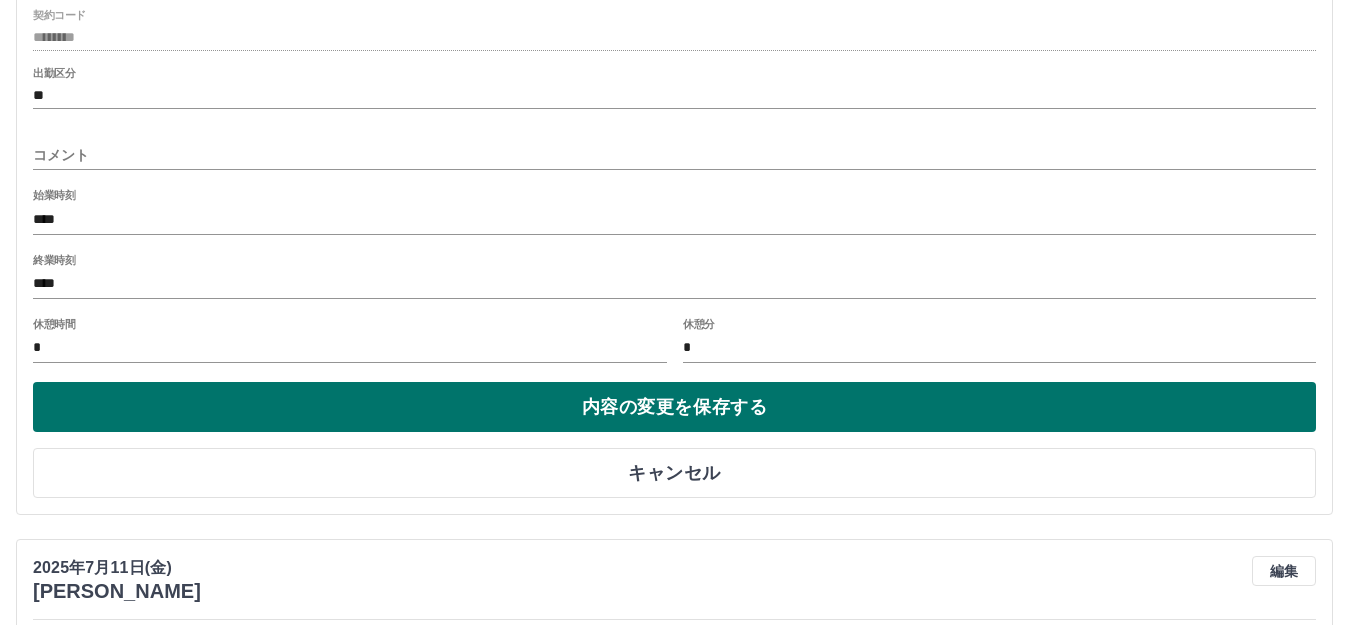 scroll, scrollTop: 2300, scrollLeft: 0, axis: vertical 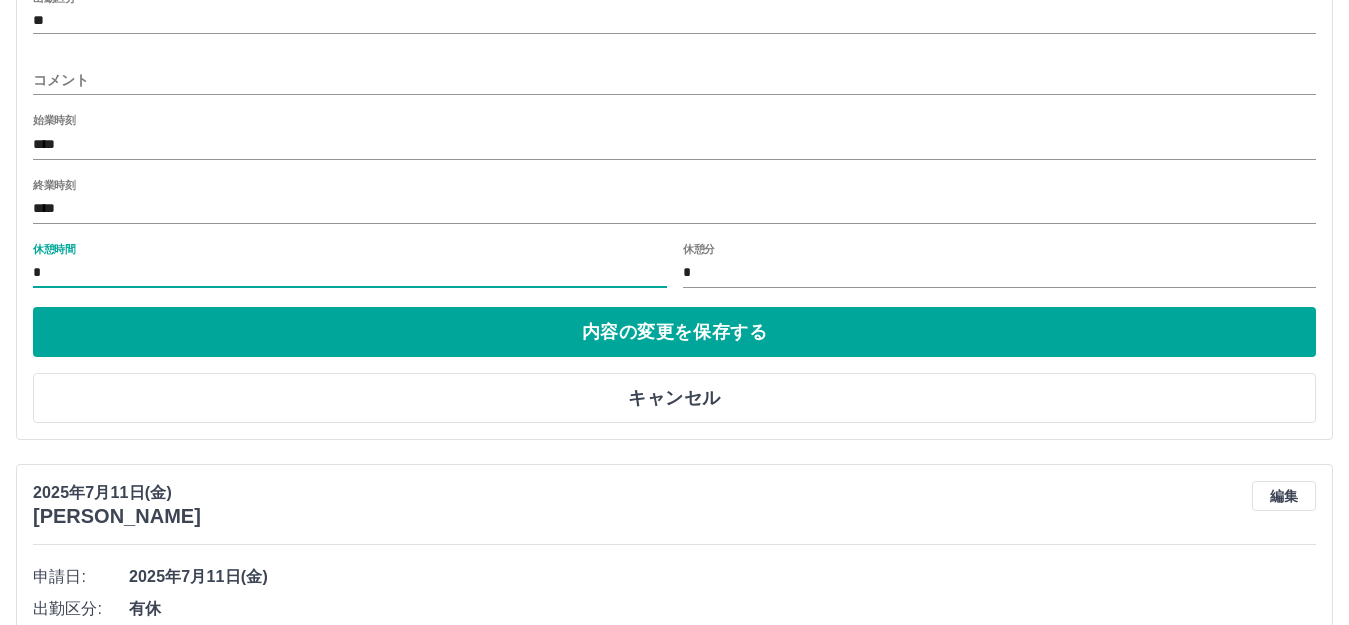 click on "*" at bounding box center (350, 273) 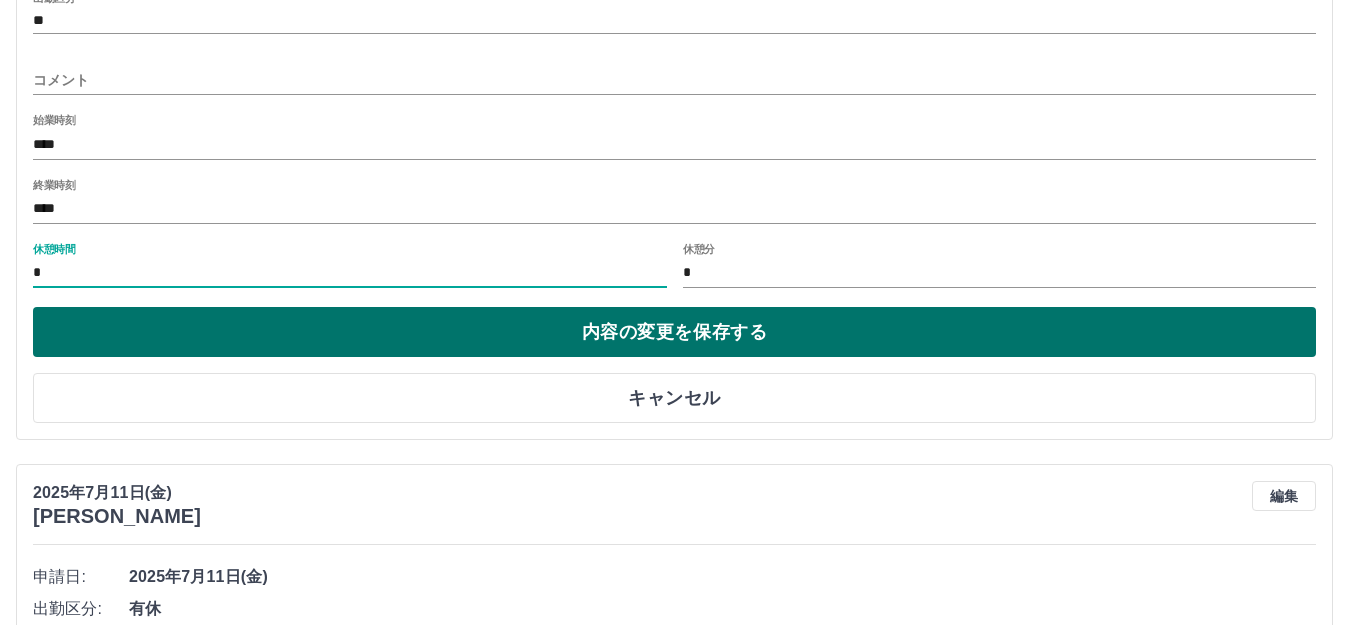type on "*" 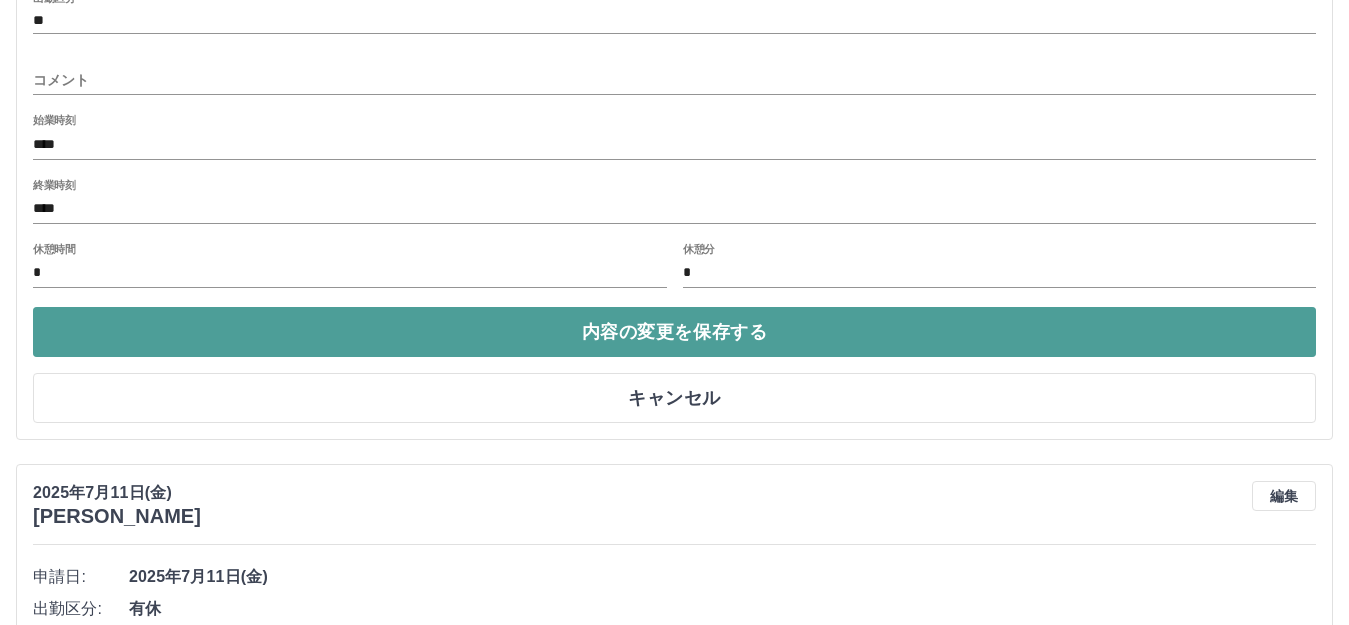 click on "内容の変更を保存する" at bounding box center (674, 332) 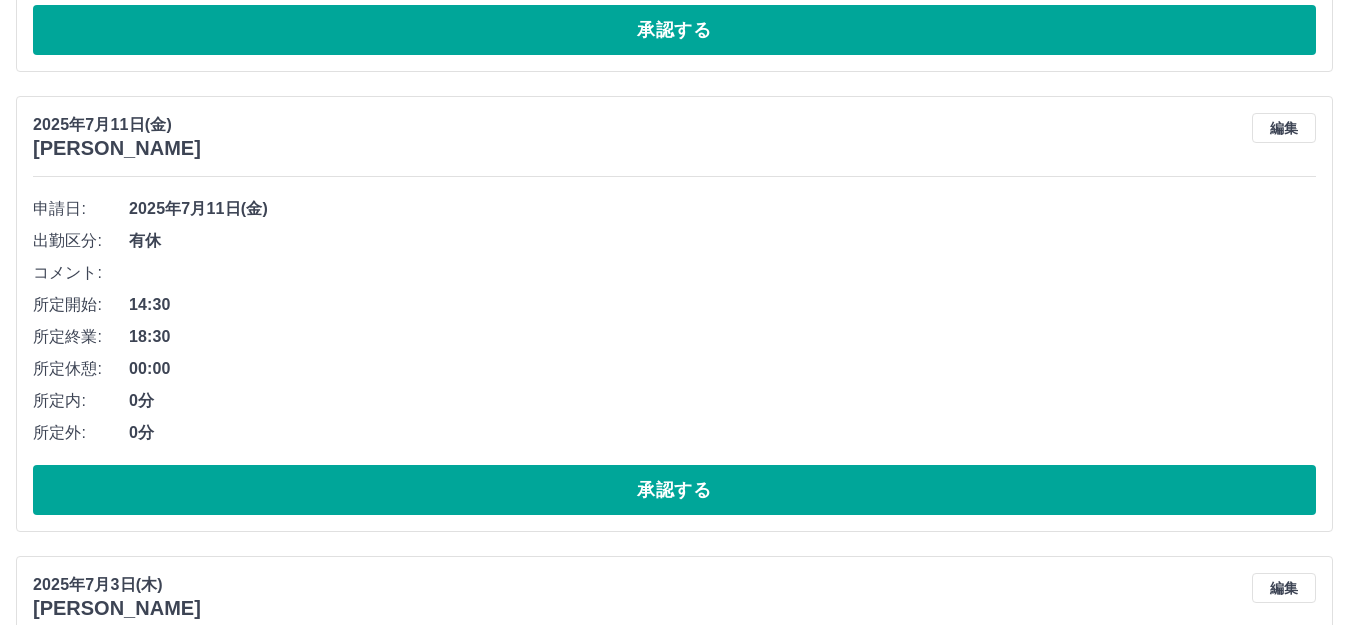 scroll, scrollTop: 2400, scrollLeft: 0, axis: vertical 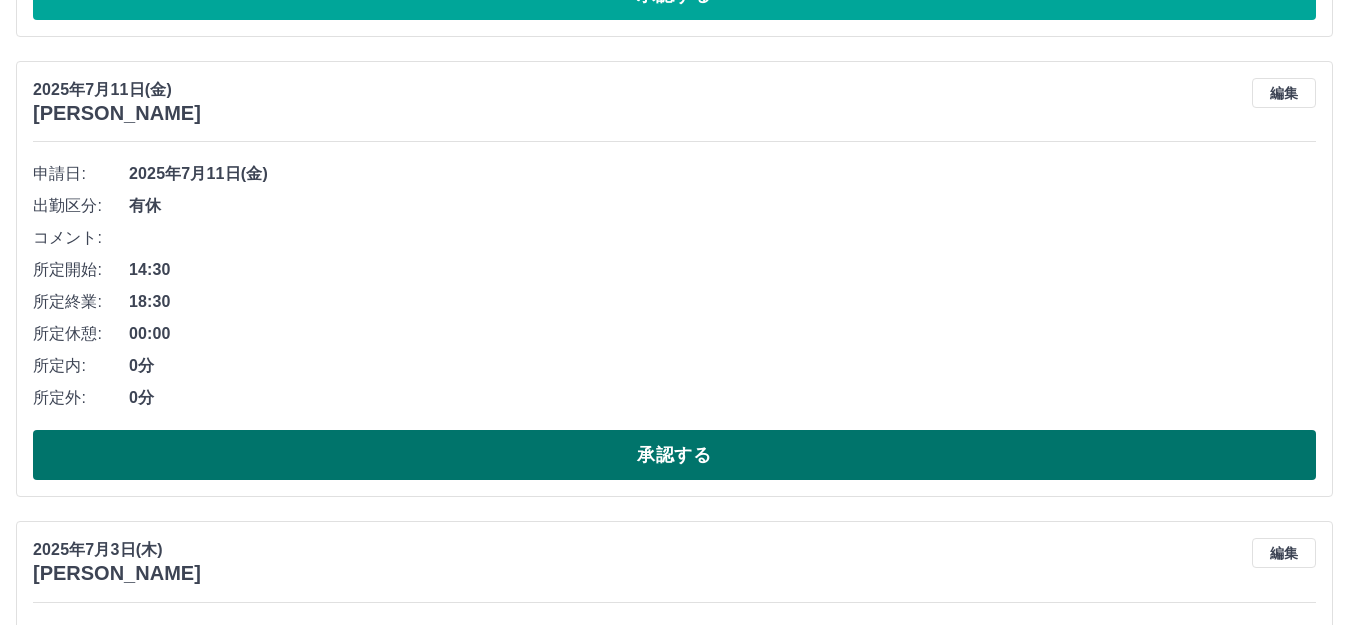 click on "承認する" at bounding box center [674, 455] 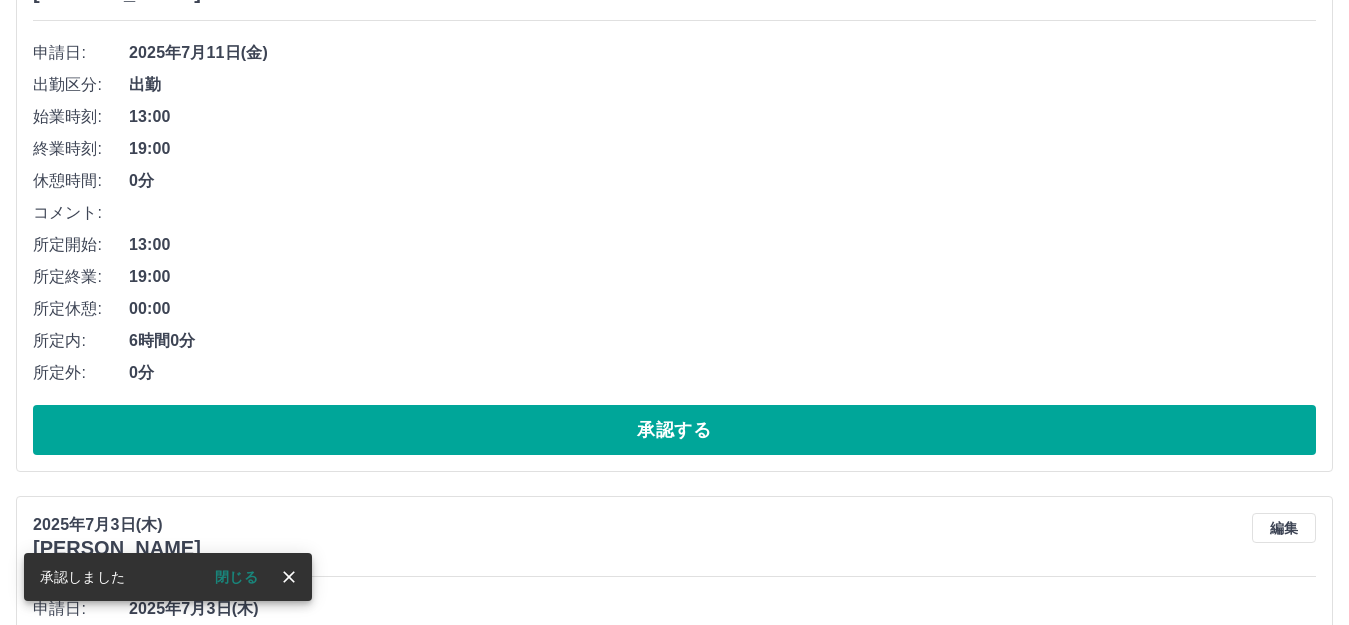 scroll, scrollTop: 2000, scrollLeft: 0, axis: vertical 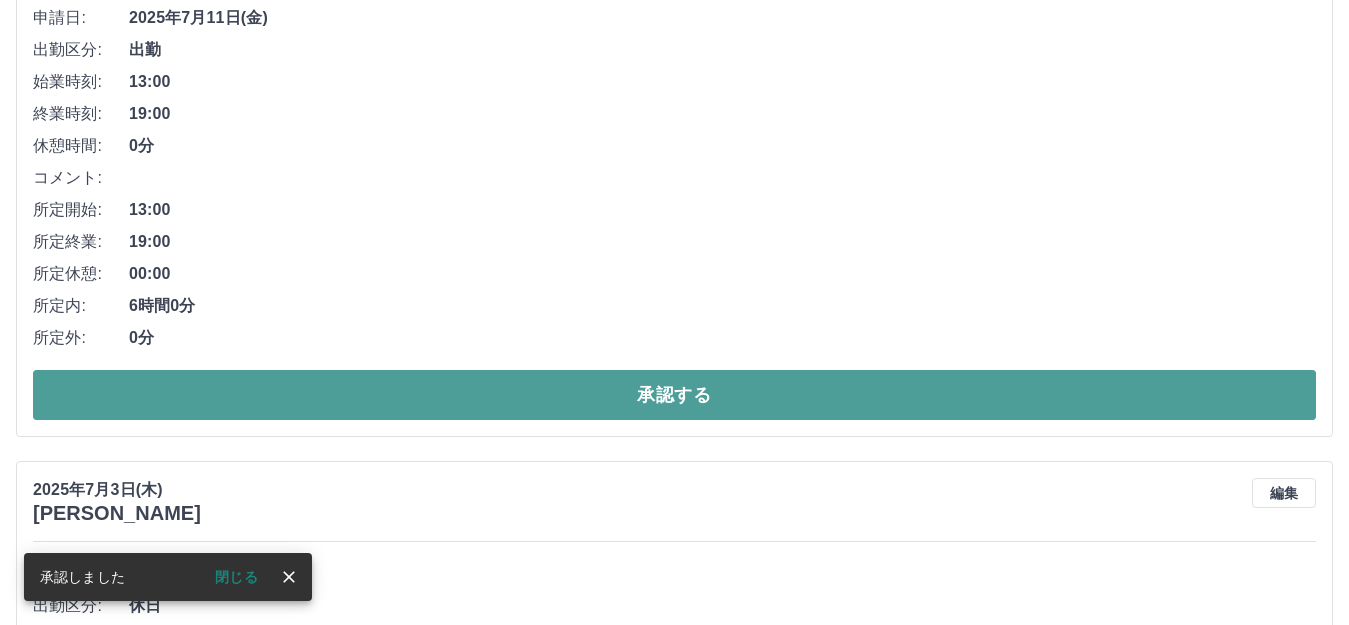 click on "承認する" at bounding box center (674, 395) 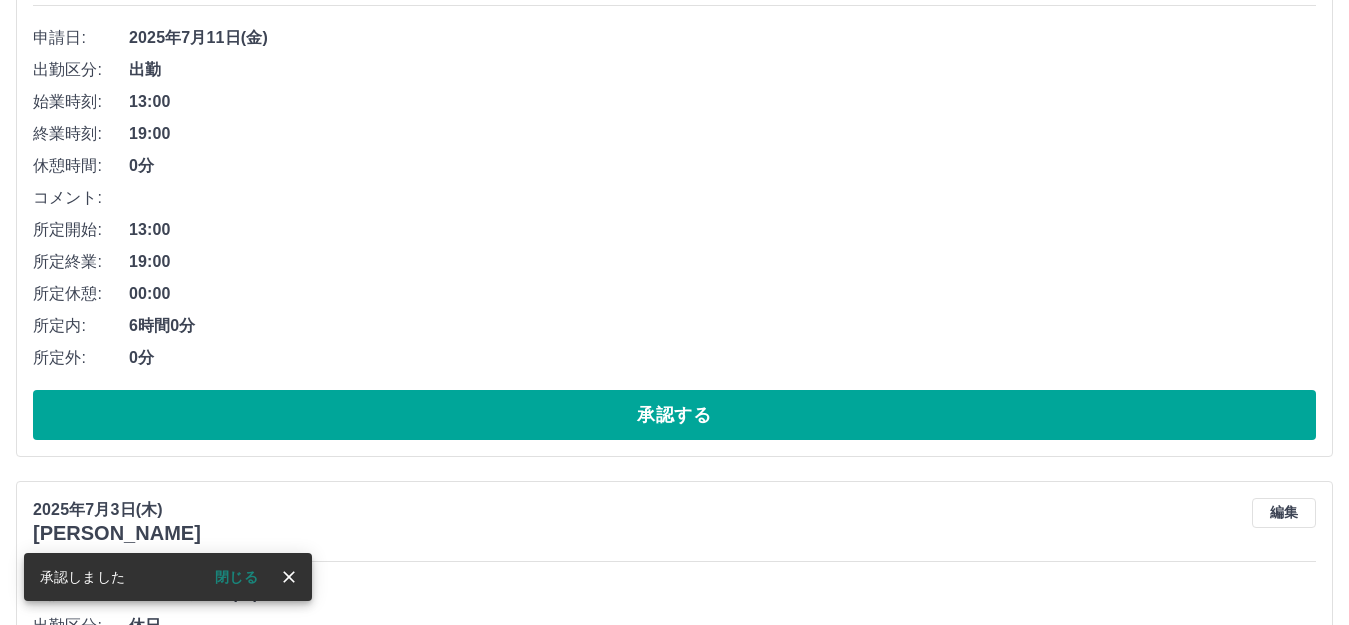 scroll, scrollTop: 1444, scrollLeft: 0, axis: vertical 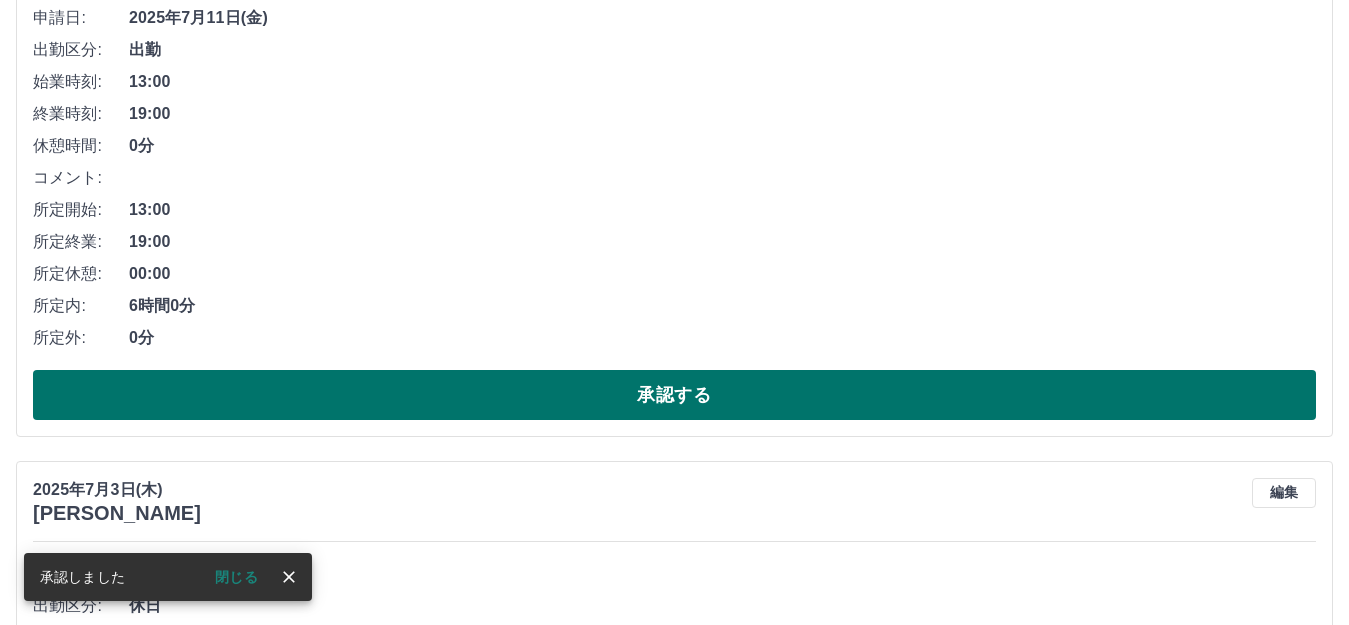 click on "承認する" at bounding box center (674, 395) 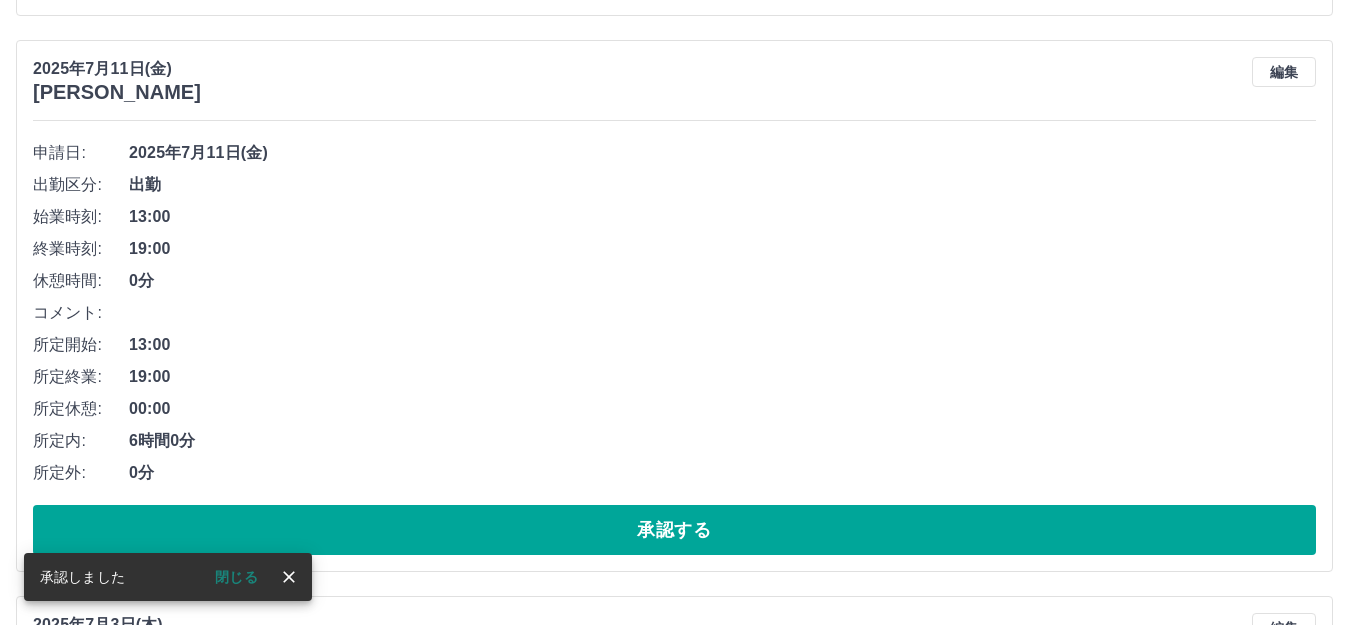 scroll, scrollTop: 787, scrollLeft: 0, axis: vertical 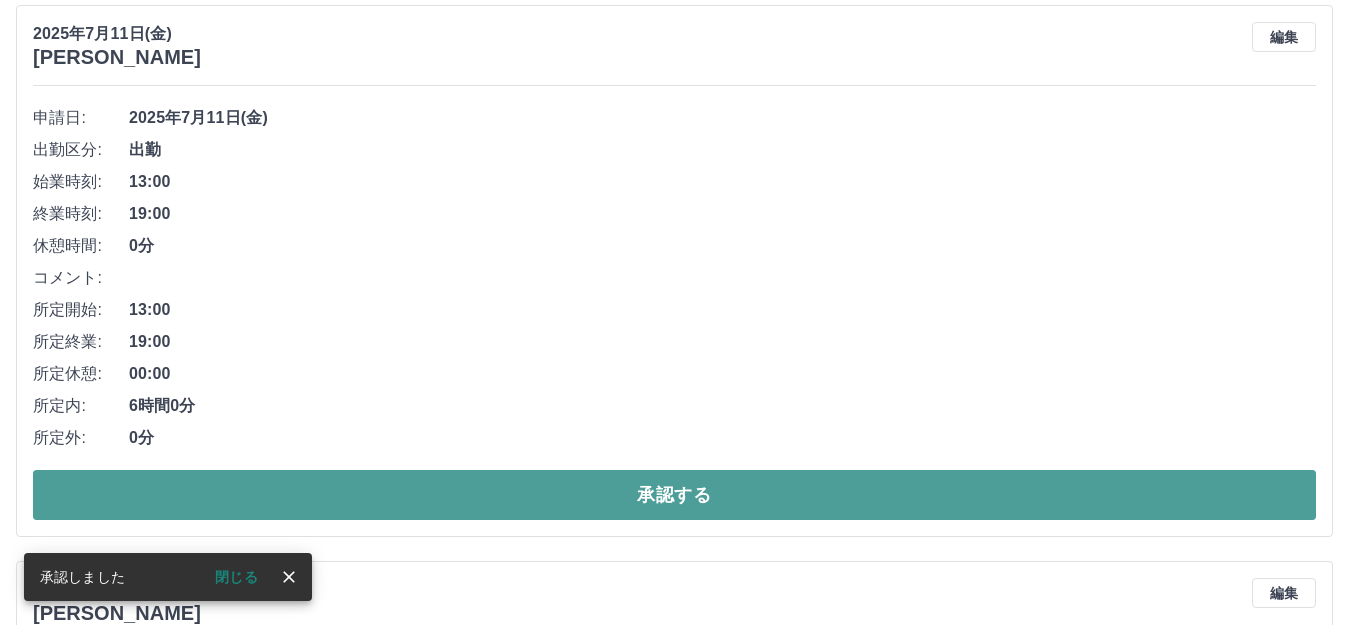 click on "承認する" at bounding box center [674, 495] 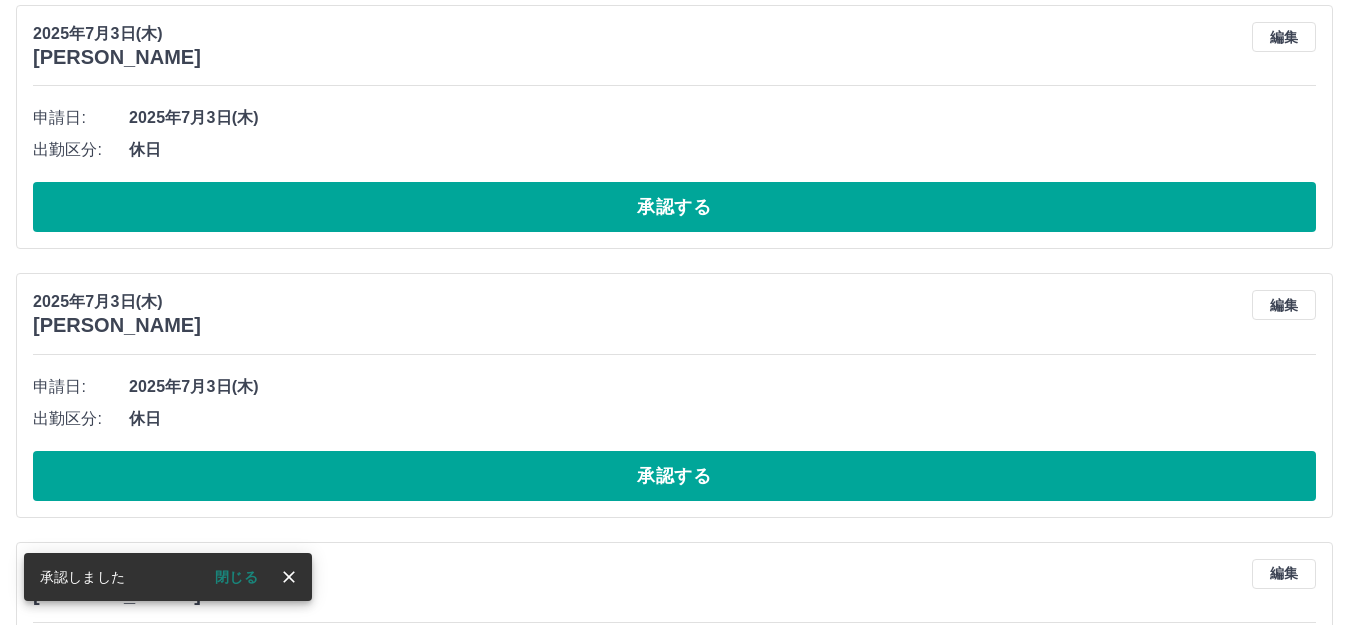 scroll, scrollTop: 231, scrollLeft: 0, axis: vertical 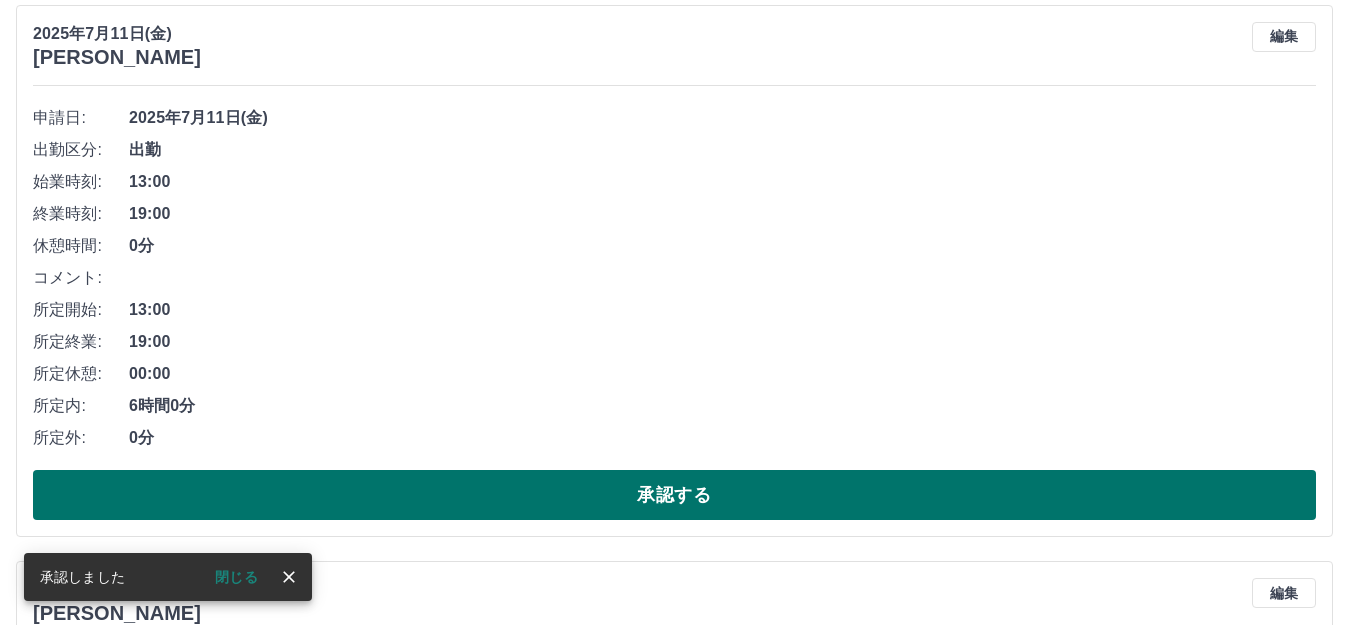 click on "承認する" at bounding box center [674, 495] 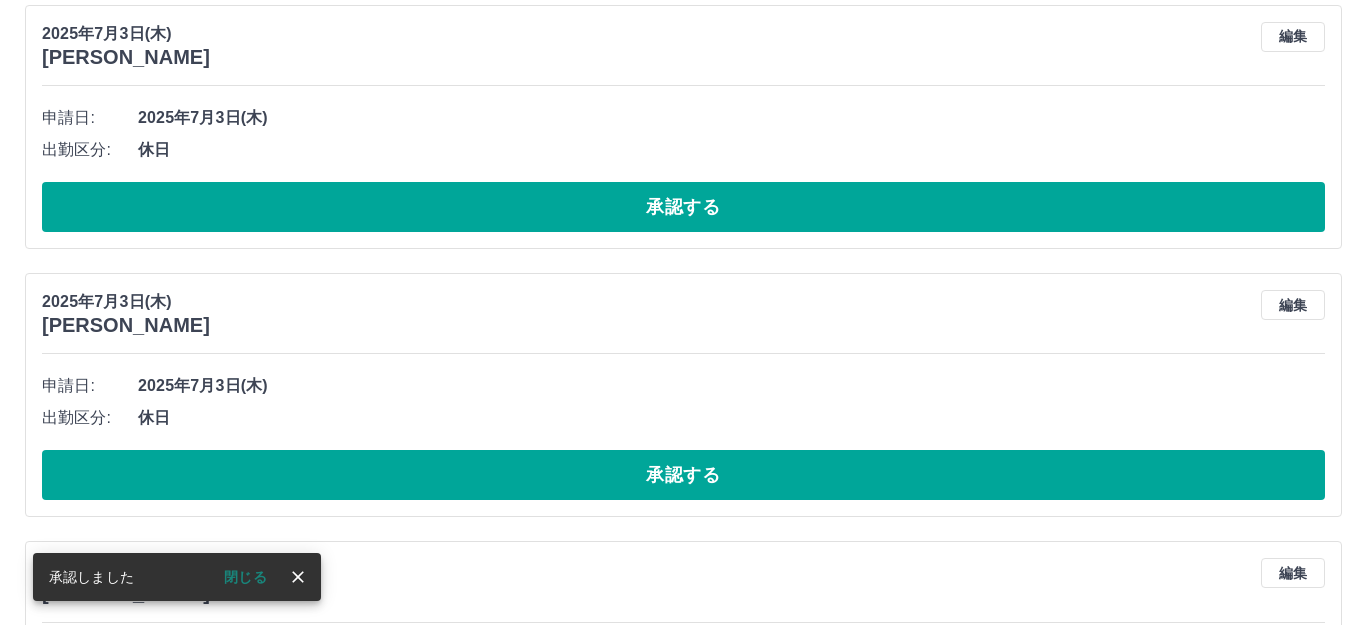 scroll, scrollTop: 0, scrollLeft: 0, axis: both 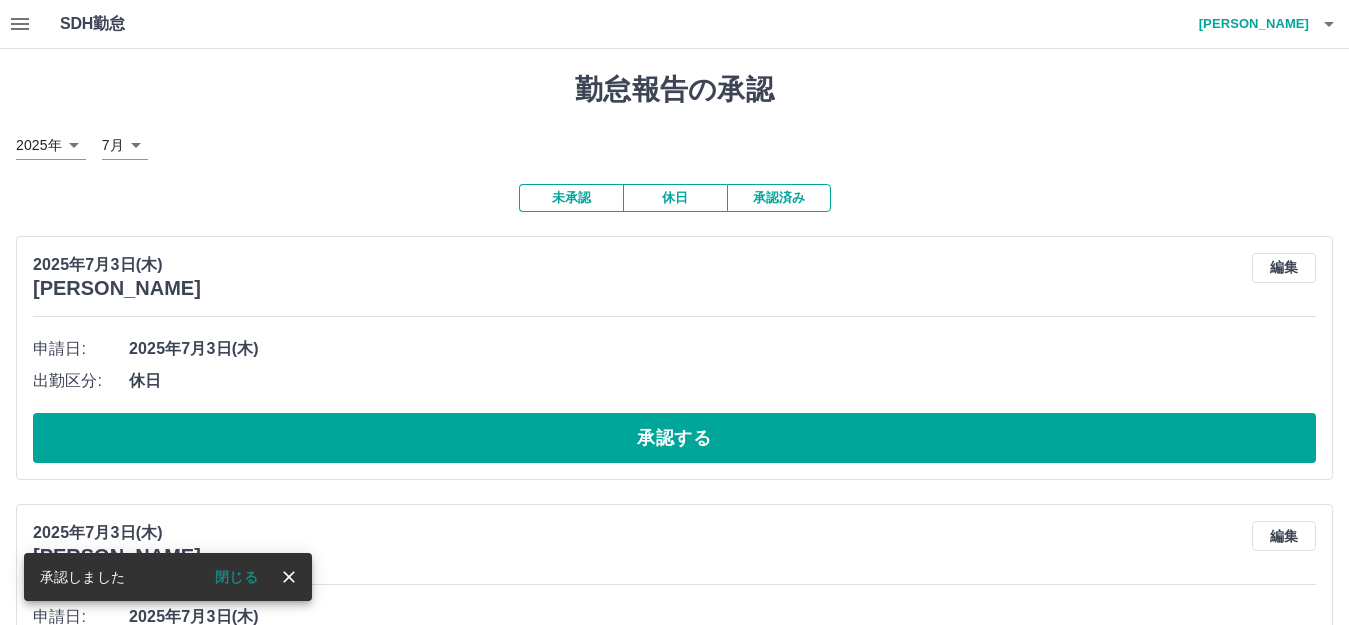 click 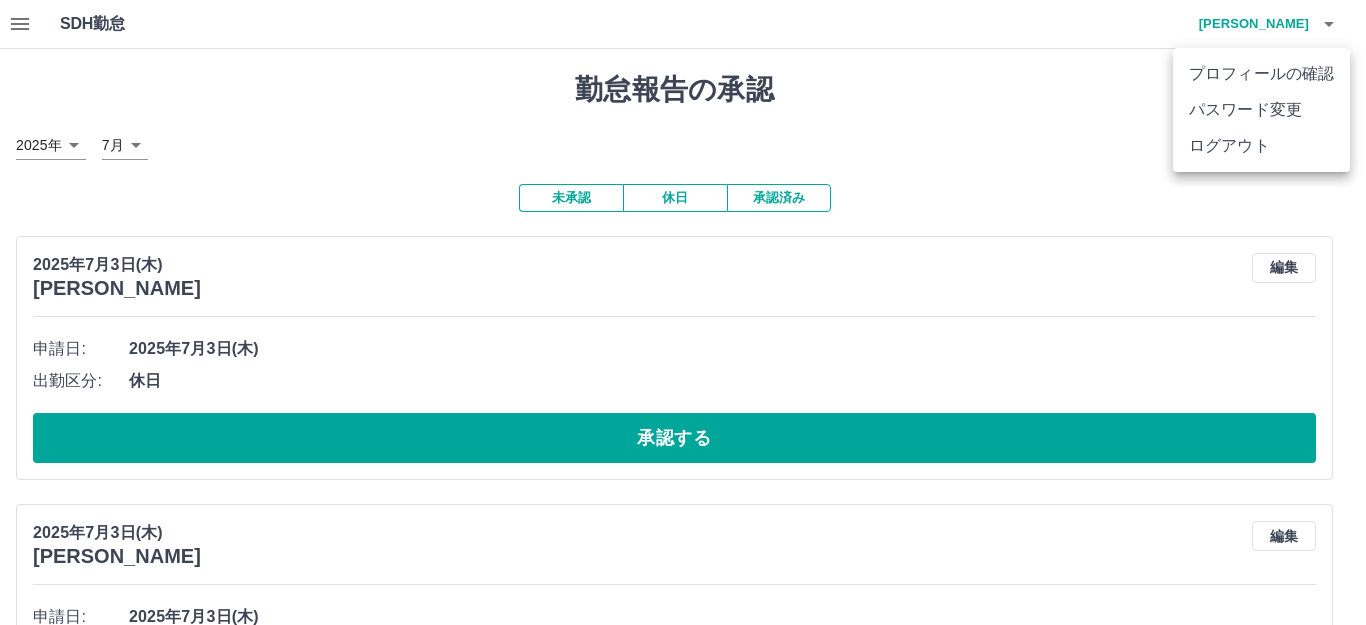 click on "ログアウト" at bounding box center [1261, 146] 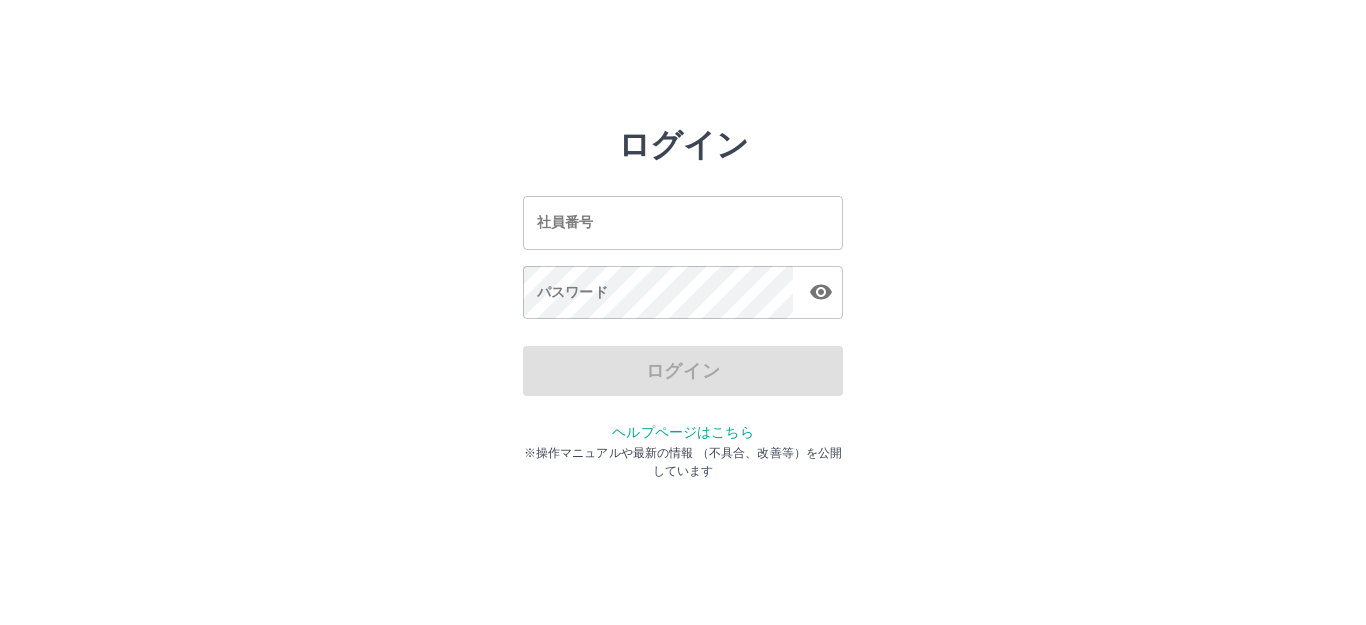 scroll, scrollTop: 0, scrollLeft: 0, axis: both 